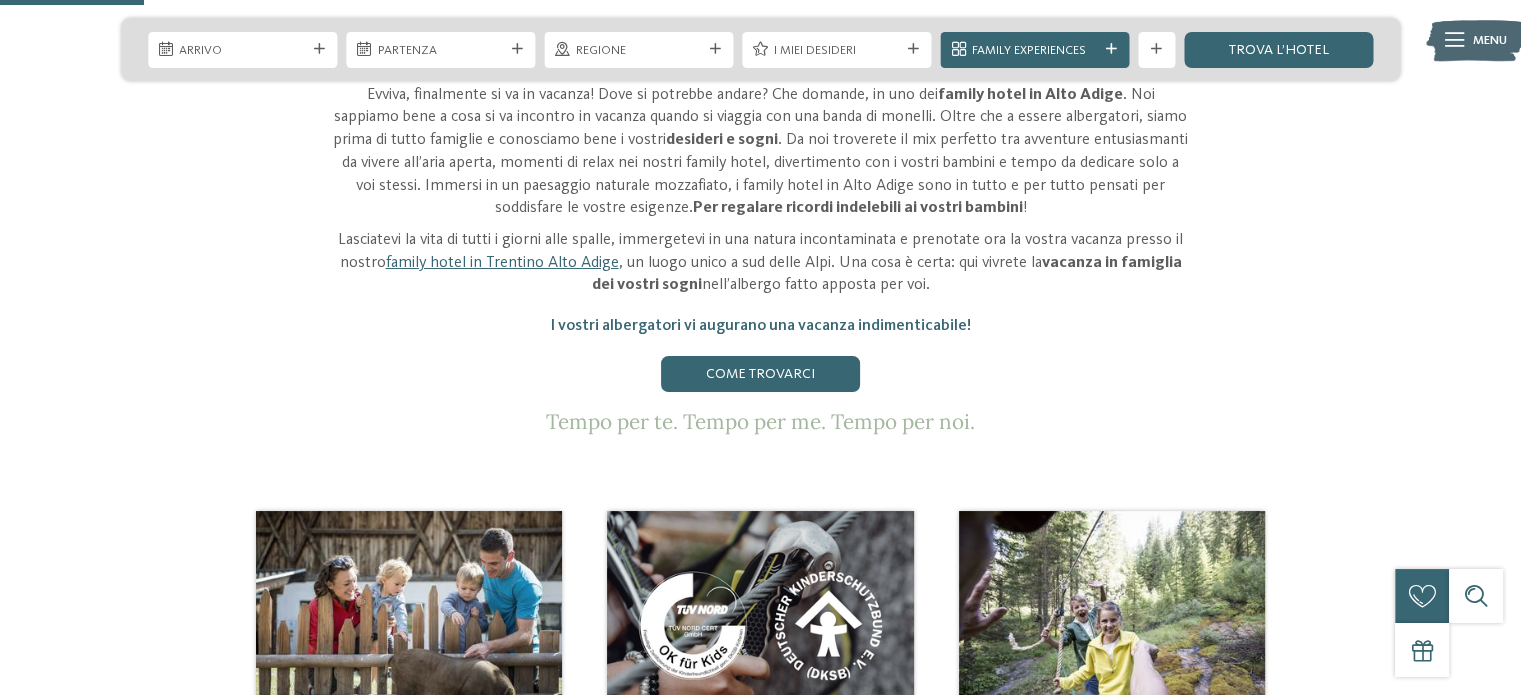 scroll, scrollTop: 733, scrollLeft: 0, axis: vertical 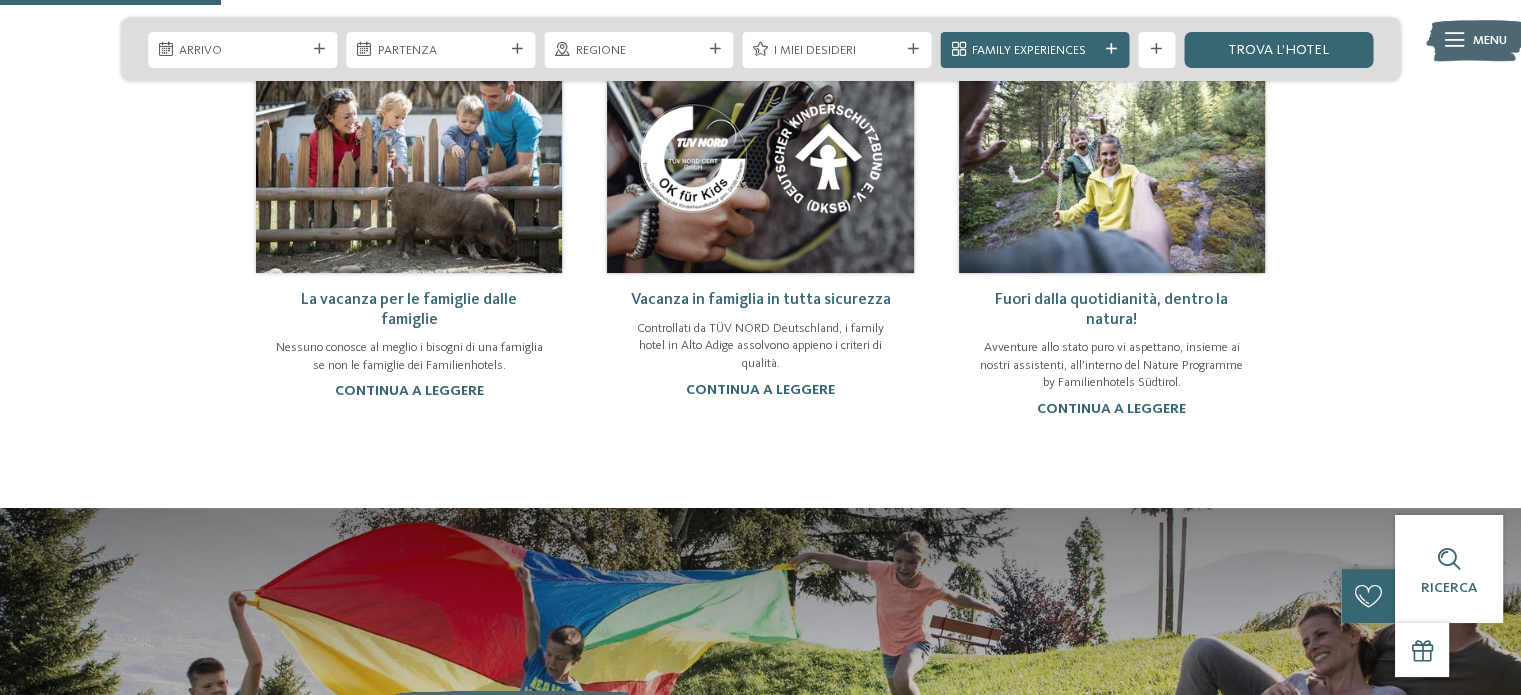 click on "Fuori dalla quotidianità, dentro la natura!" at bounding box center [1111, 309] 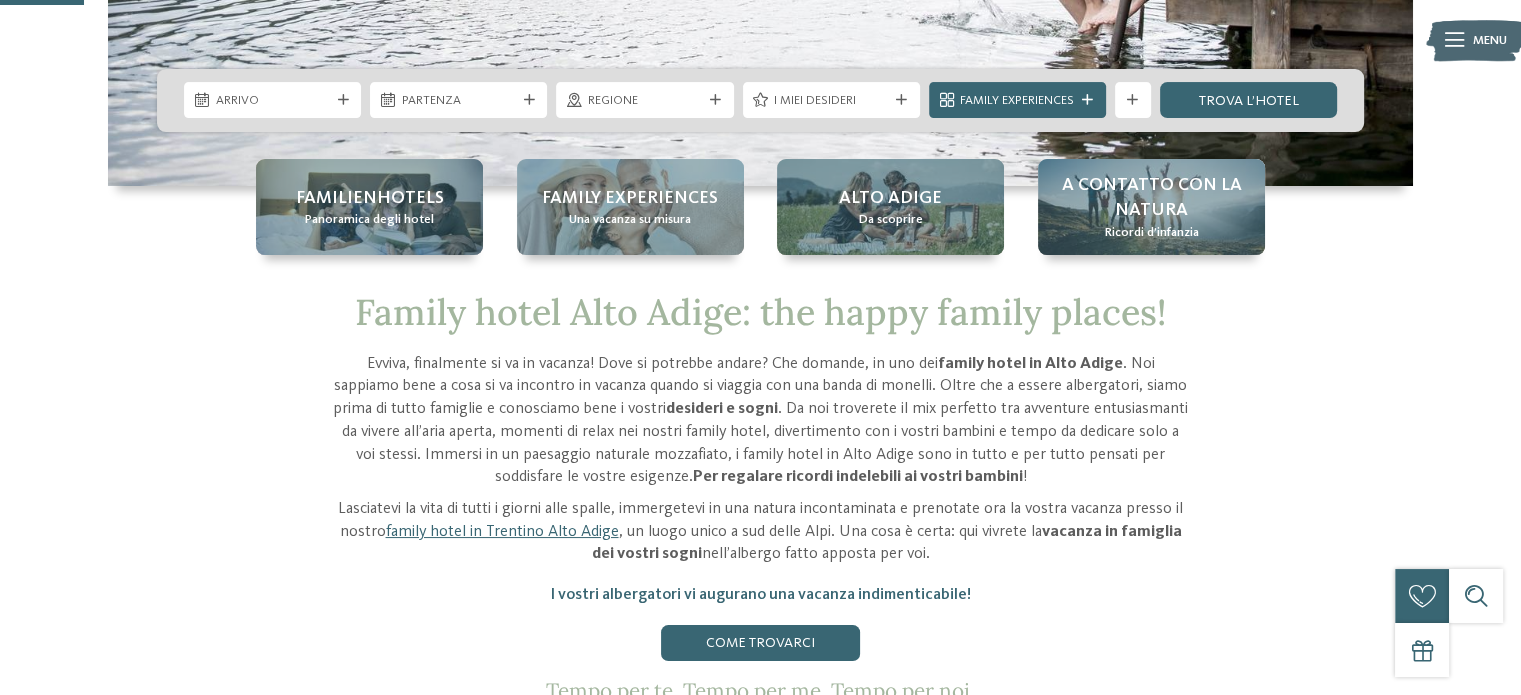 scroll, scrollTop: 466, scrollLeft: 0, axis: vertical 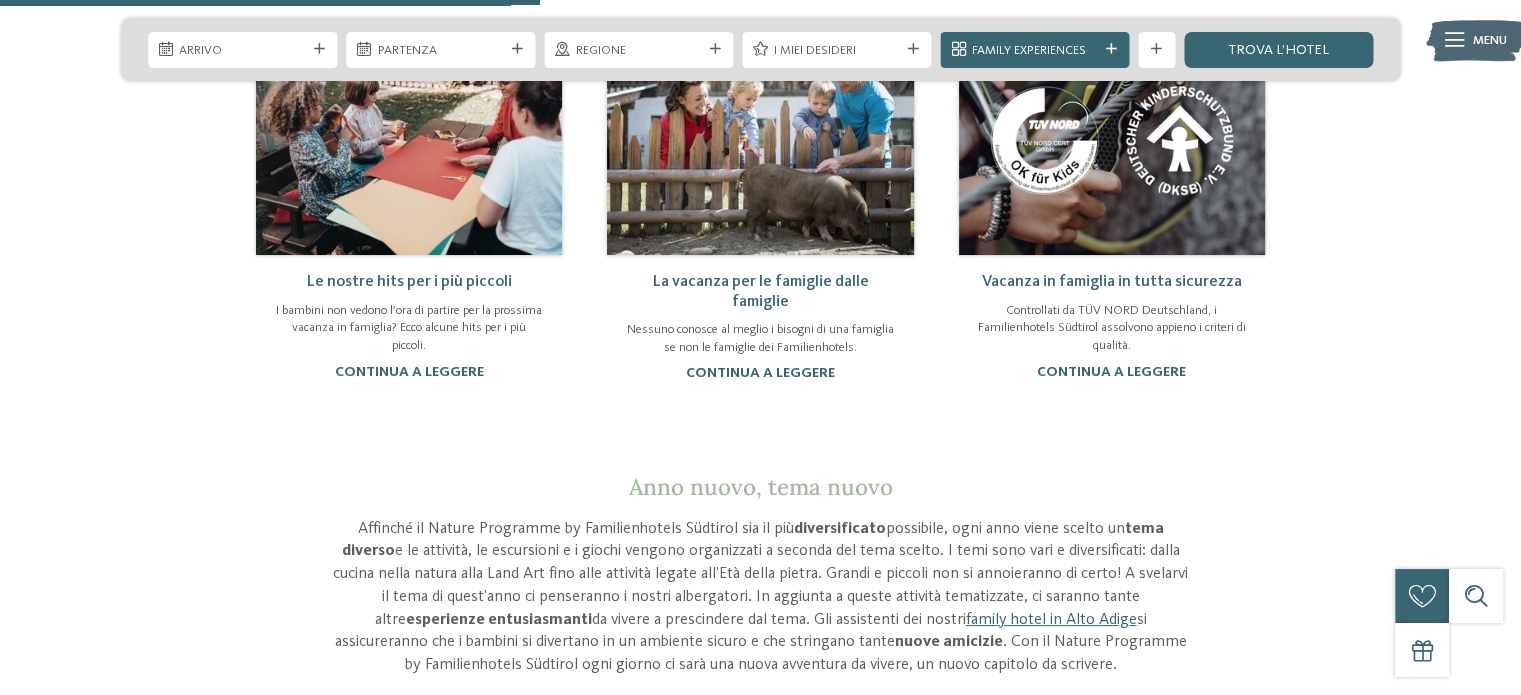 click on "La vacanza per le famiglie dalle famiglie" at bounding box center (760, 291) 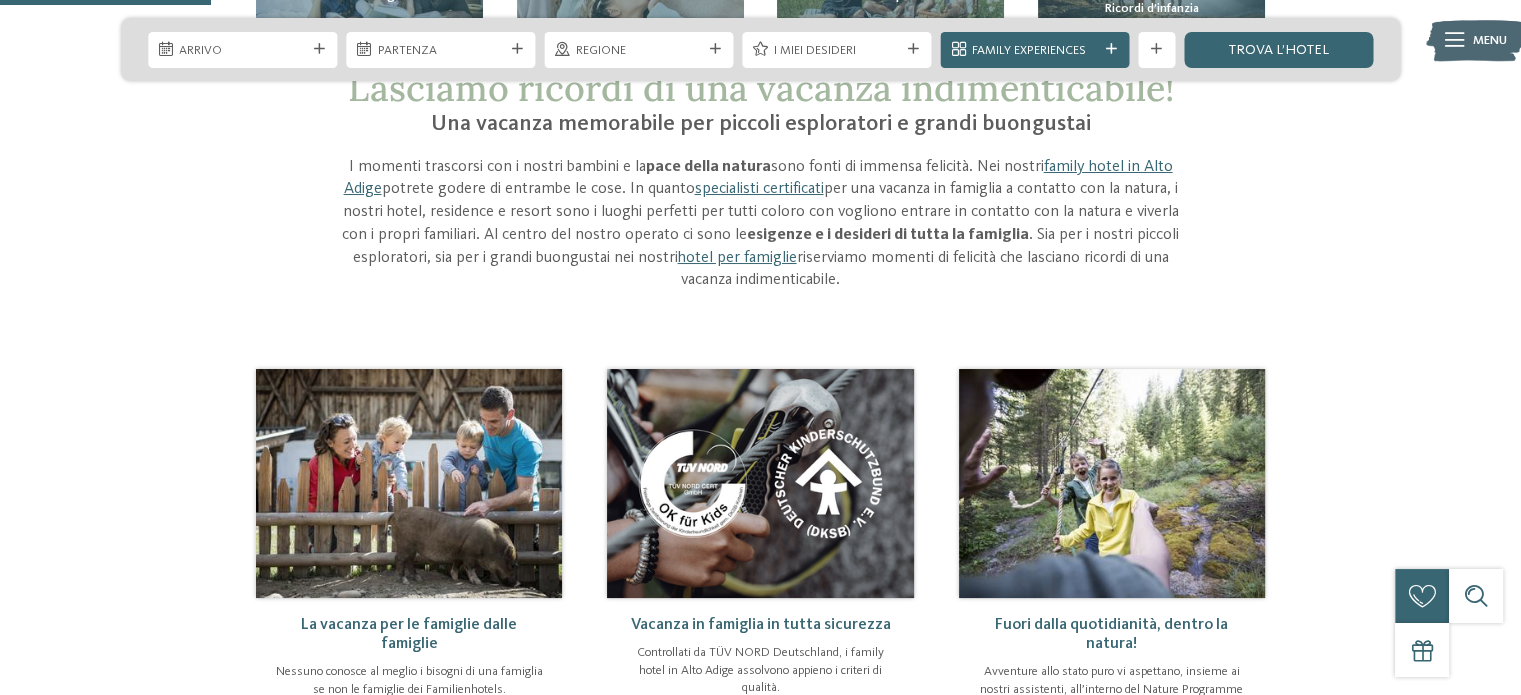 scroll, scrollTop: 0, scrollLeft: 0, axis: both 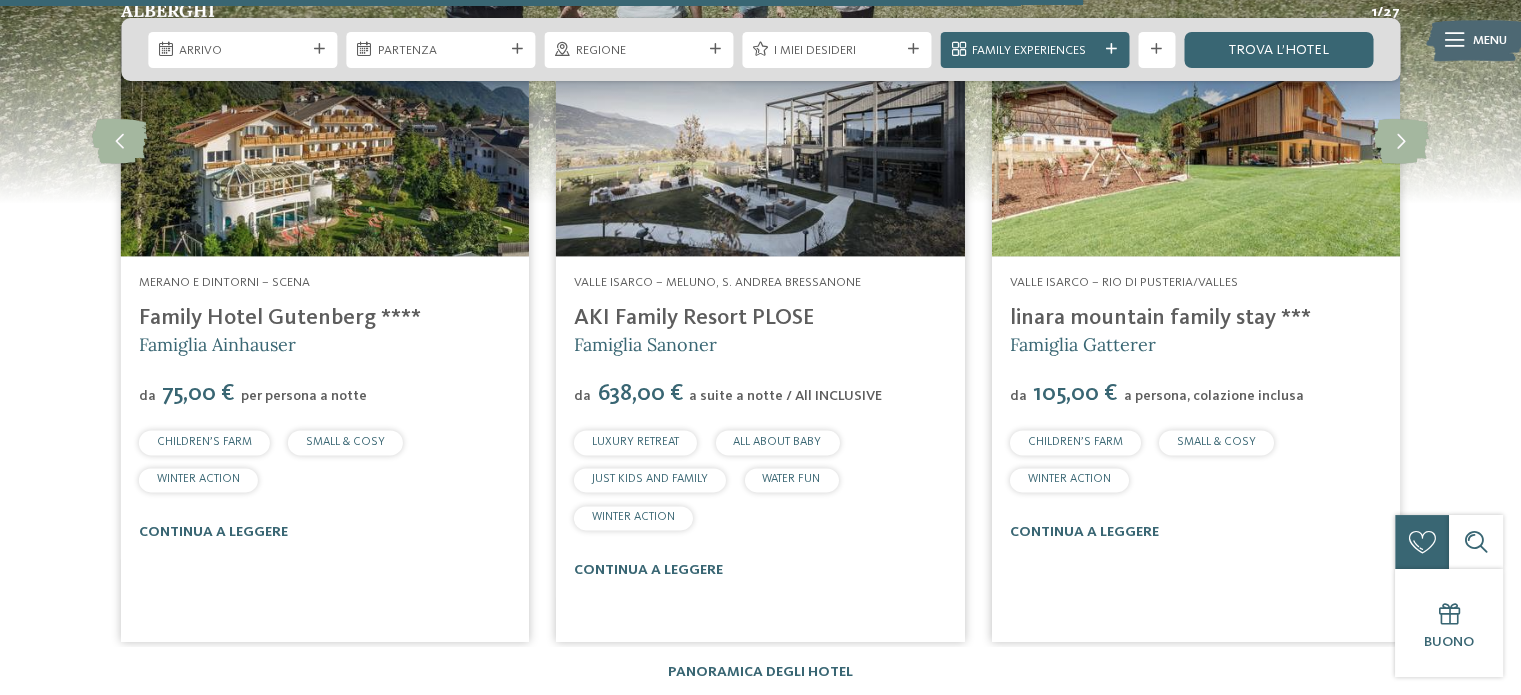 click on "Valle Isarco – Rio di Pusteria/Valles
linara mountain family stay ***
Famiglia [LAST]
da
105,00 €
a persona, colazione inclusa
CHILDREN’S FARM" at bounding box center [1196, 407] 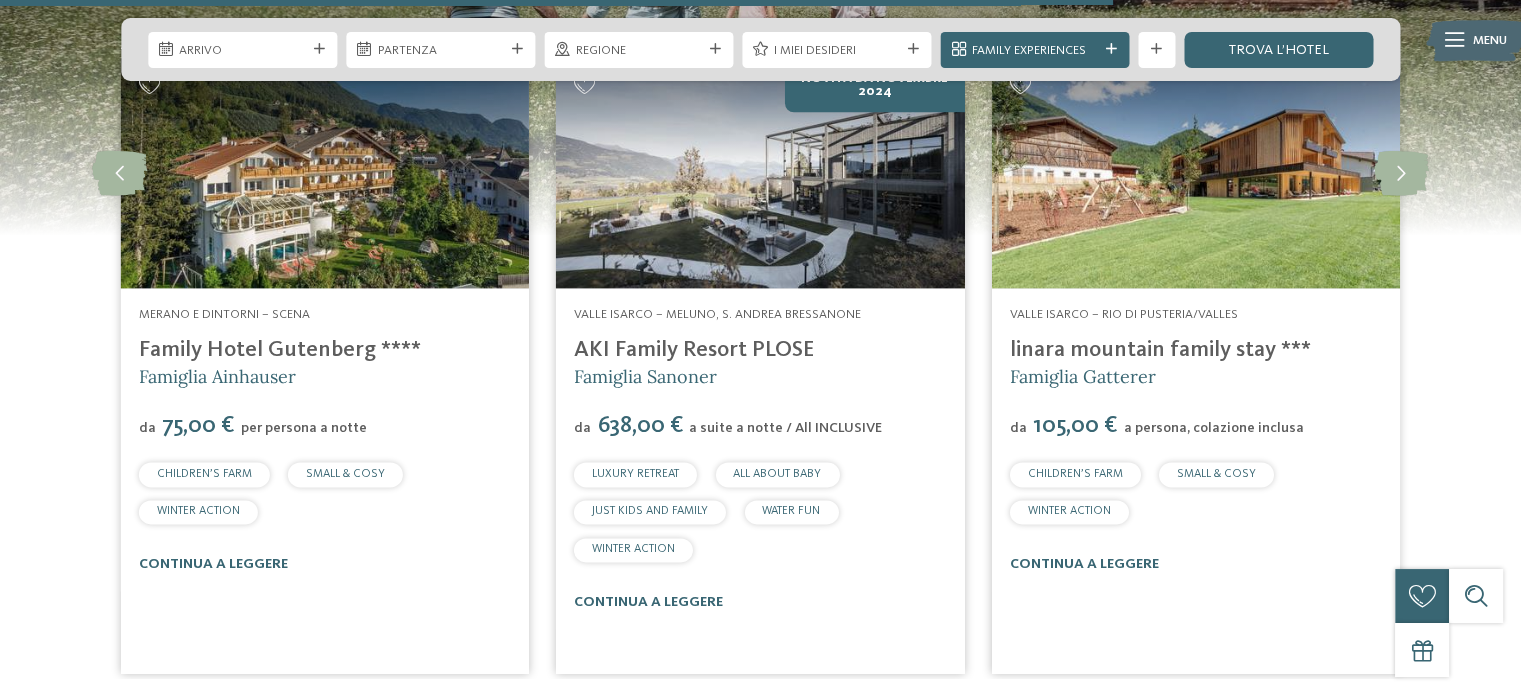 scroll, scrollTop: 2400, scrollLeft: 0, axis: vertical 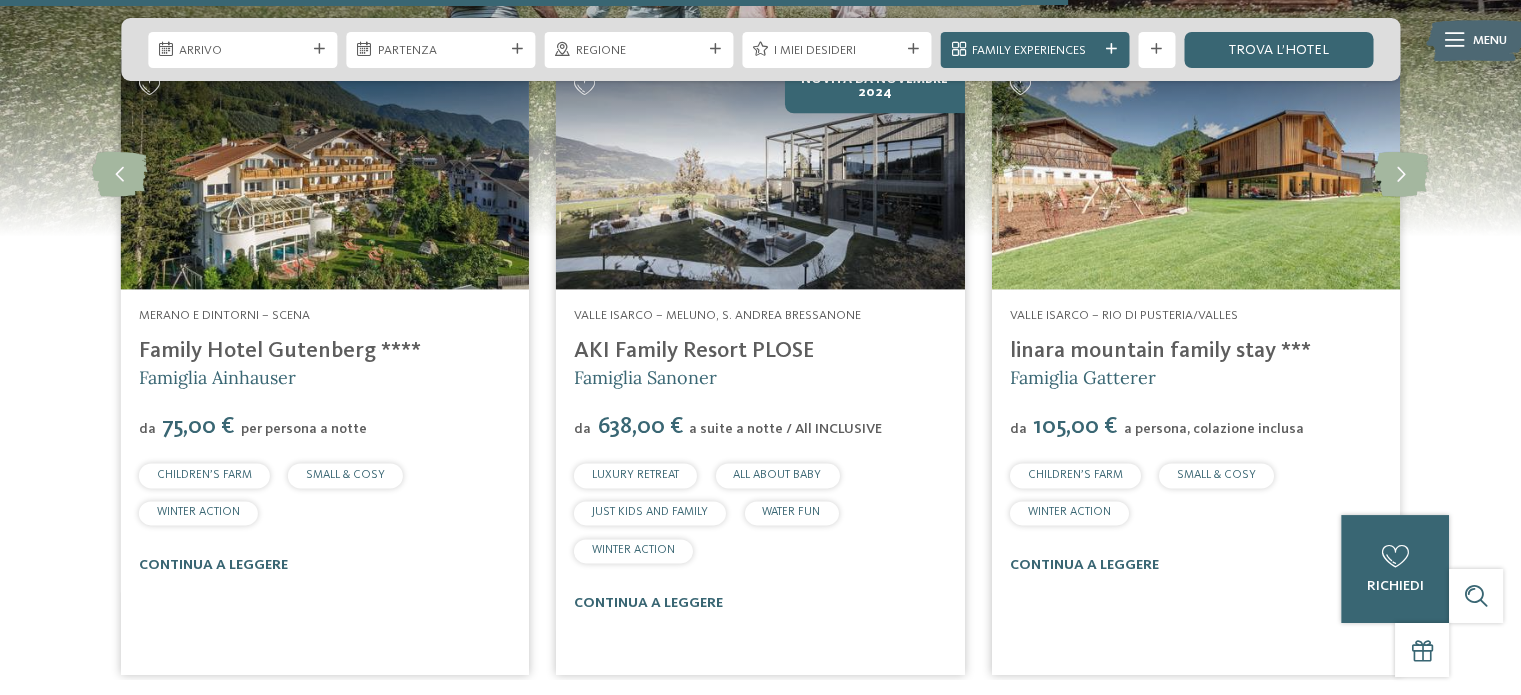 click on "Family Hotel Gutenberg ****" at bounding box center (280, 351) 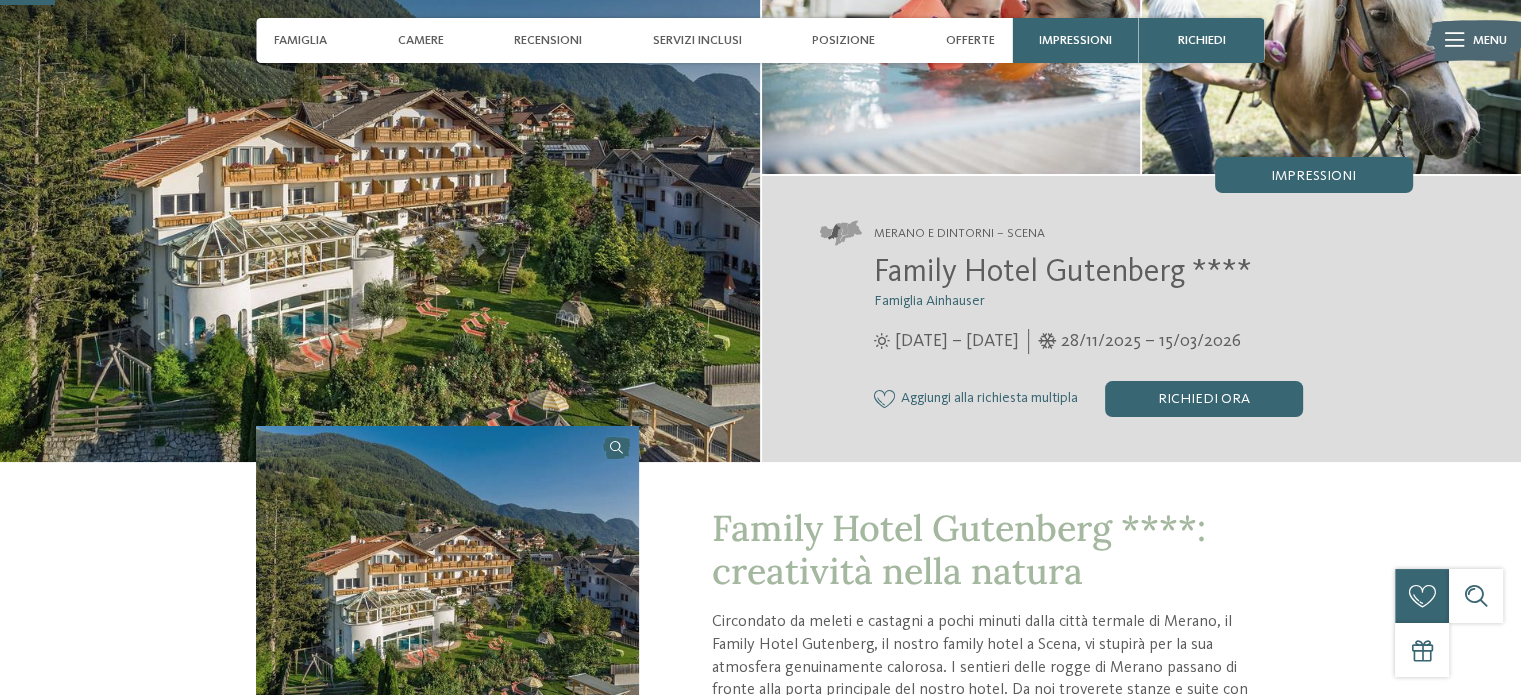 scroll, scrollTop: 187, scrollLeft: 0, axis: vertical 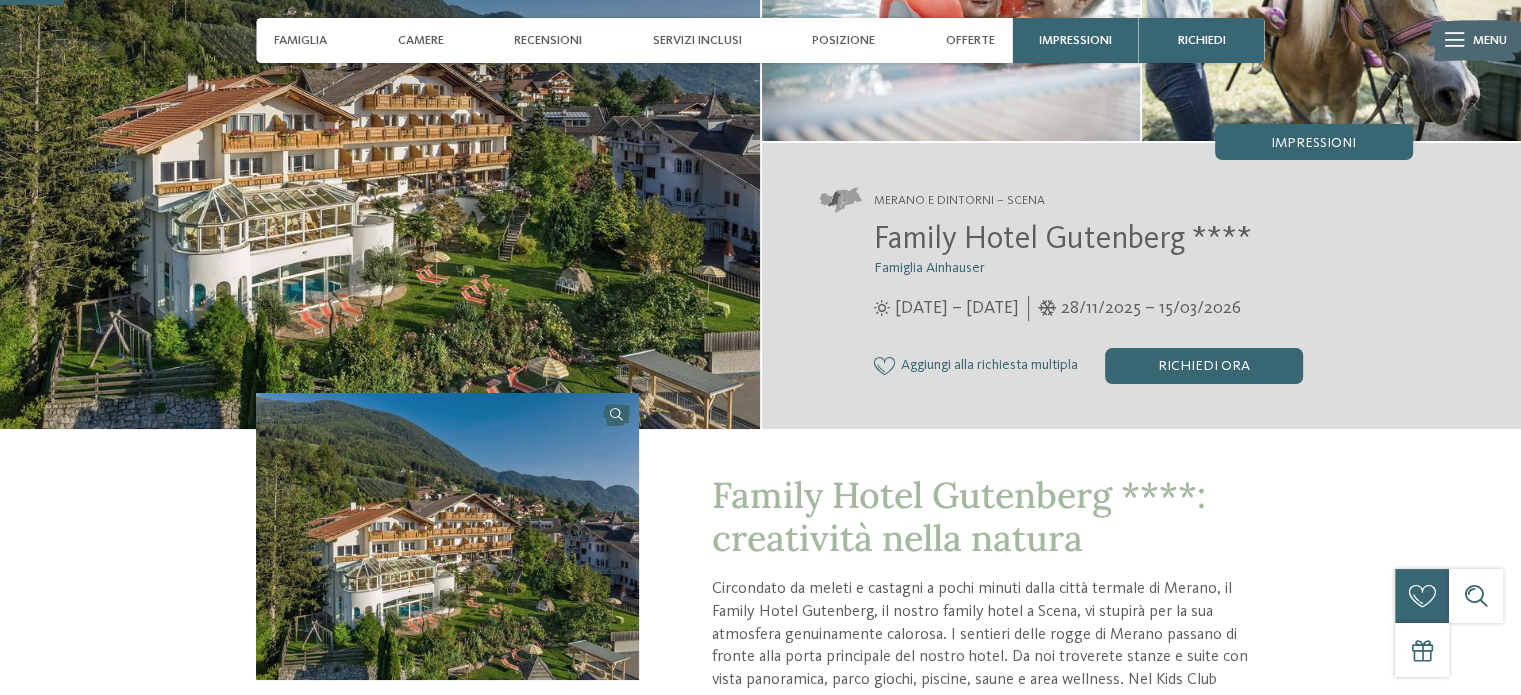 click on "04/04/2025 – 09/11/2025" at bounding box center [957, 308] 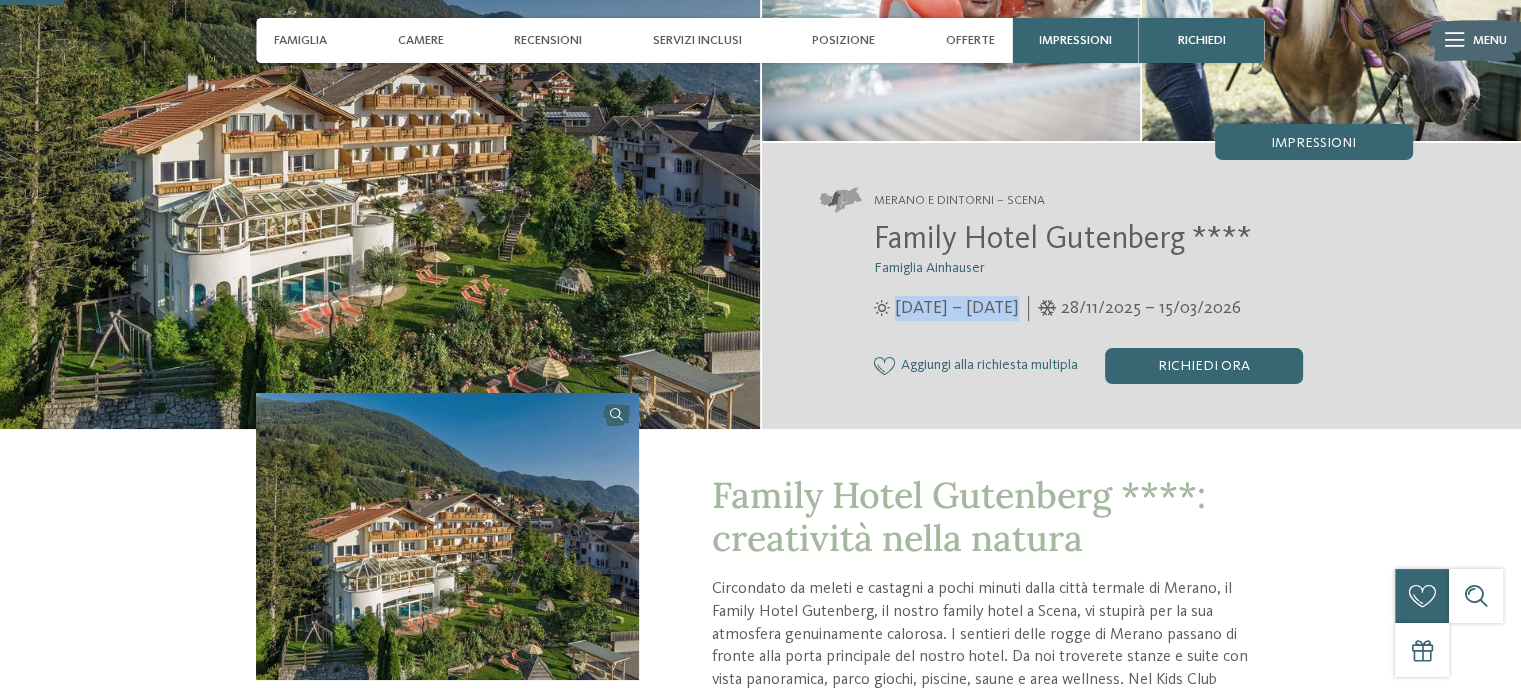 click on "04/04/2025 – 09/11/2025" at bounding box center [957, 308] 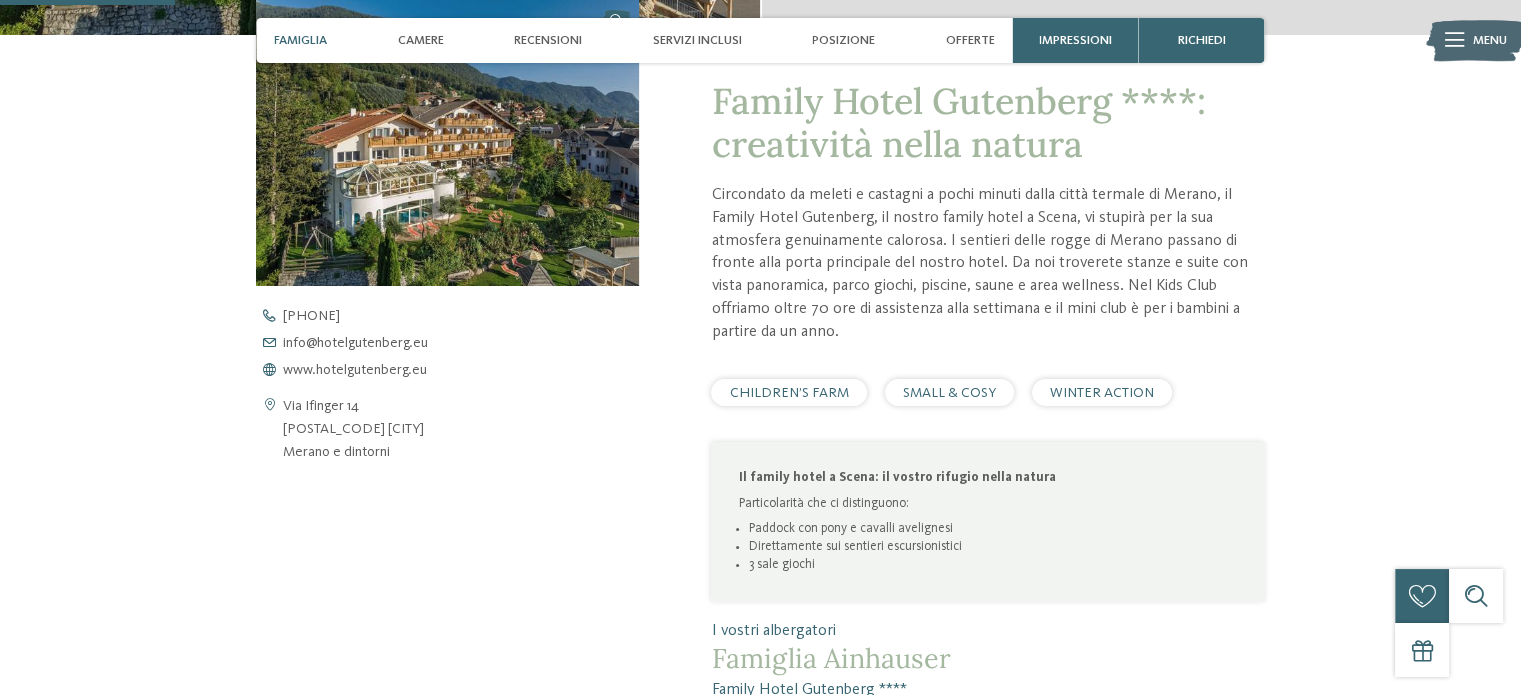 scroll, scrollTop: 633, scrollLeft: 0, axis: vertical 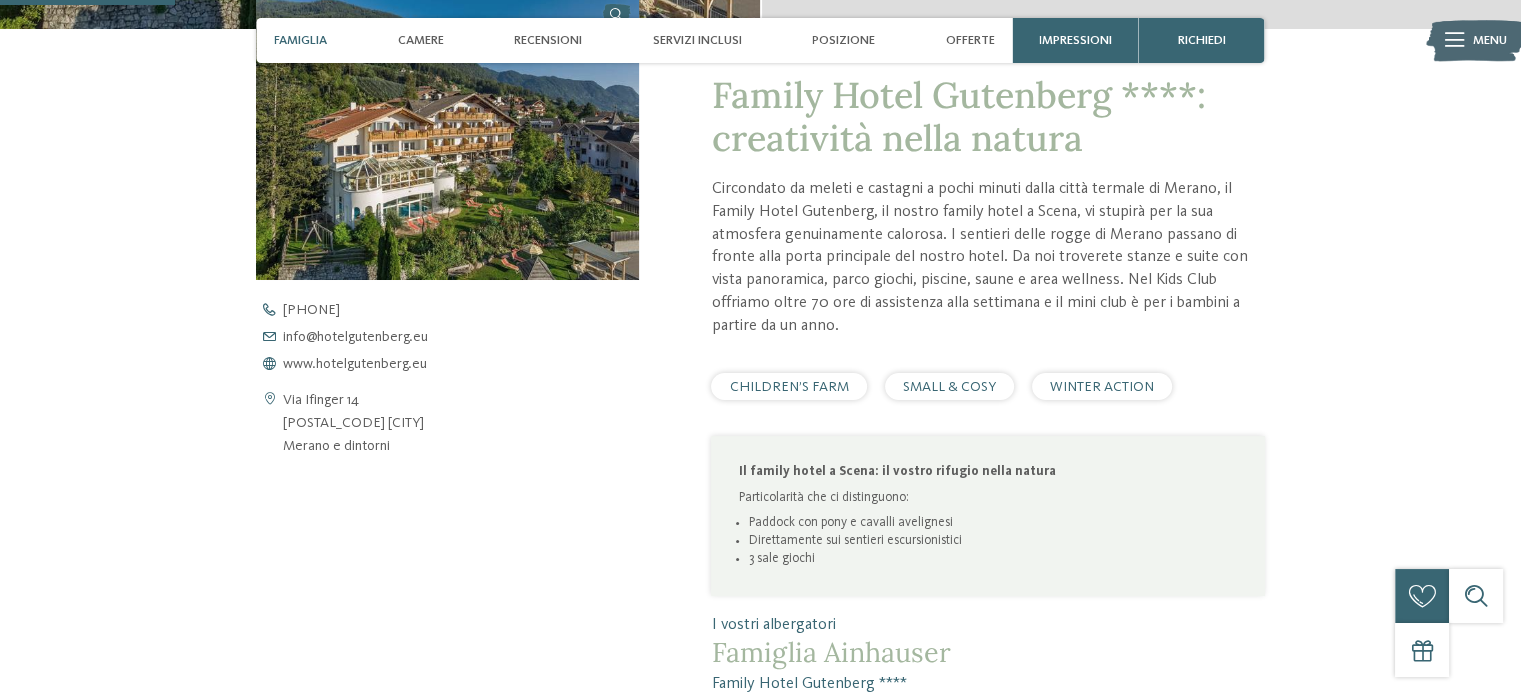 click on "Circondato da meleti e castagni a pochi minuti dalla città termale di Merano, il Family Hotel Gutenberg, il nostro family hotel a Scena, vi stupirà per la sua atmosfera genuinamente calorosa. I sentieri delle rogge di Merano passano di fronte alla porta principale del nostro hotel. Da noi troverete stanze e suite con vista panoramica, parco giochi, piscine, saune e area wellness. Nel Kids Club offriamo oltre 70 ore di assistenza alla settimana e il mini club è per i bambini a partire da un anno." at bounding box center [987, 257] 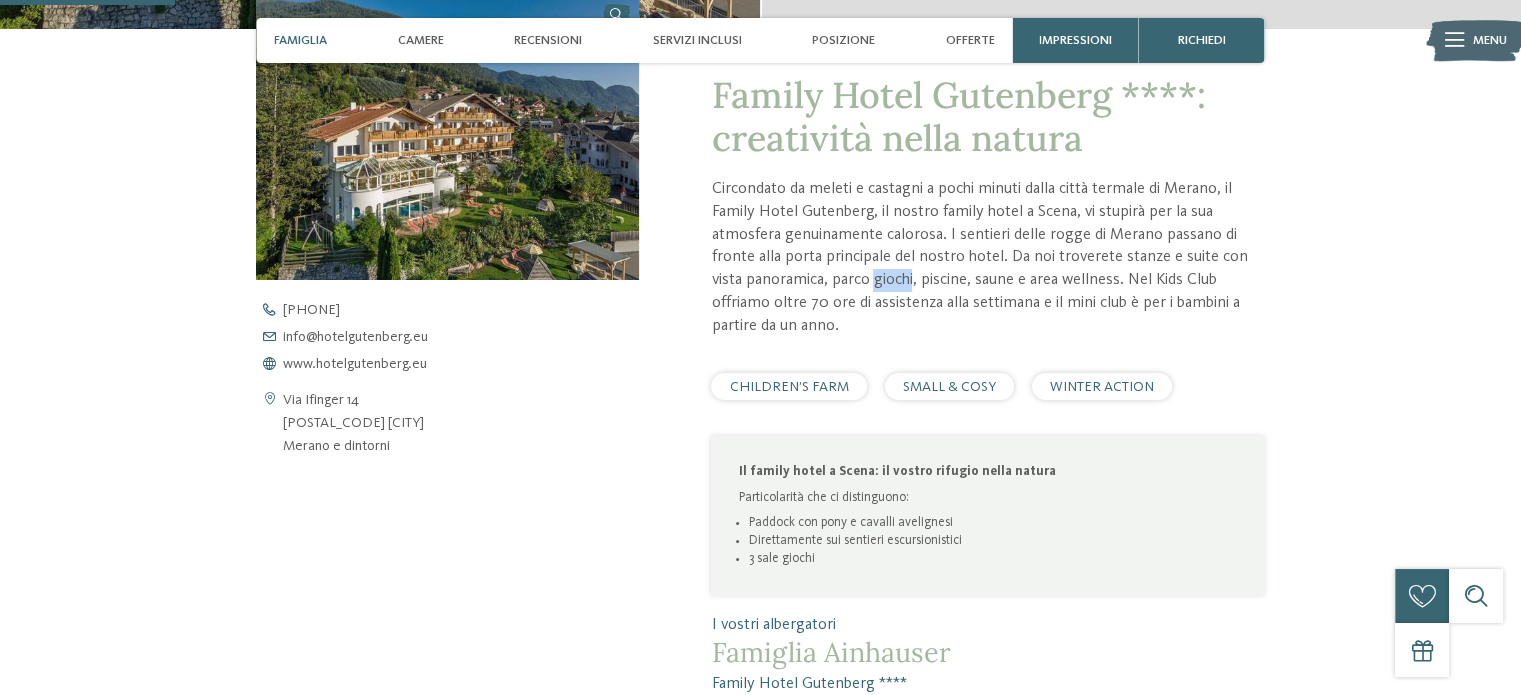 click on "Circondato da meleti e castagni a pochi minuti dalla città termale di Merano, il Family Hotel Gutenberg, il nostro family hotel a Scena, vi stupirà per la sua atmosfera genuinamente calorosa. I sentieri delle rogge di Merano passano di fronte alla porta principale del nostro hotel. Da noi troverete stanze e suite con vista panoramica, parco giochi, piscine, saune e area wellness. Nel Kids Club offriamo oltre 70 ore di assistenza alla settimana e il mini club è per i bambini a partire da un anno." at bounding box center (987, 257) 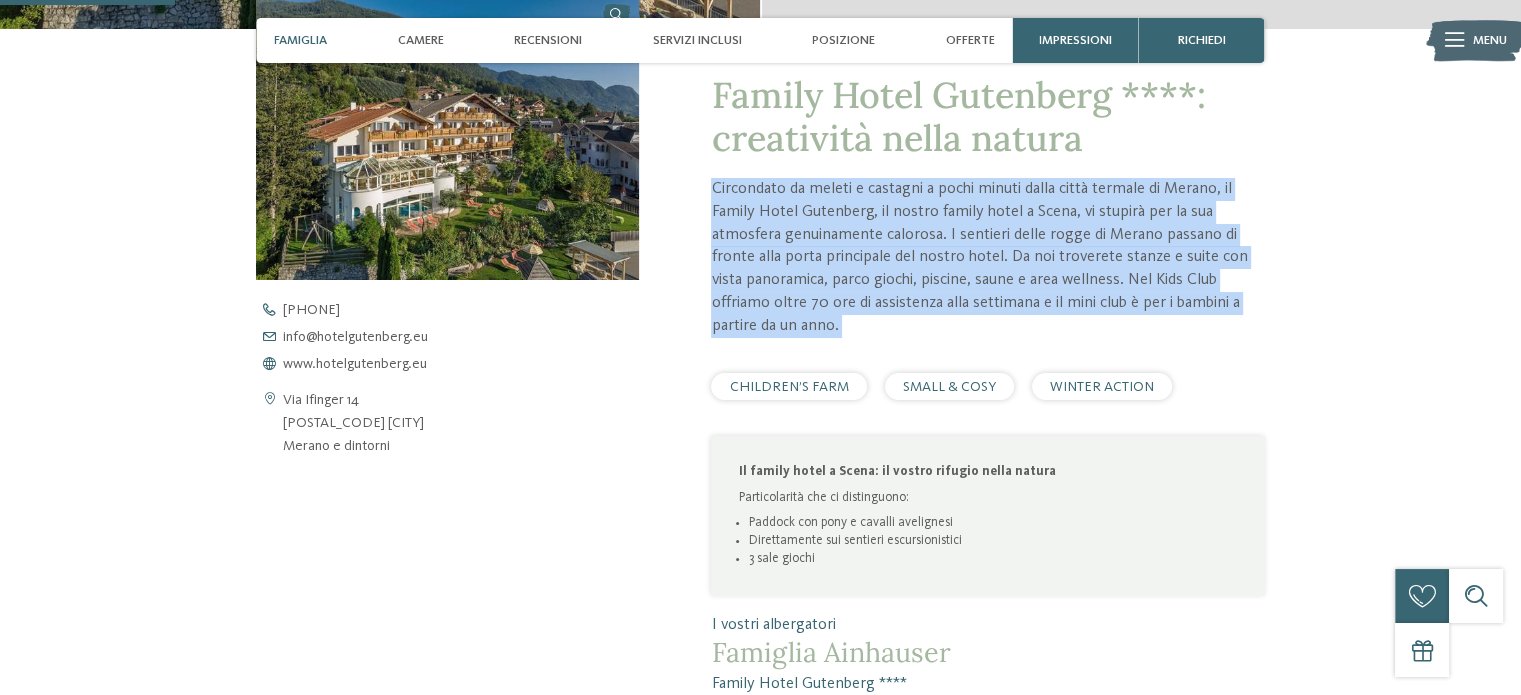 click on "Circondato da meleti e castagni a pochi minuti dalla città termale di Merano, il Family Hotel Gutenberg, il nostro family hotel a Scena, vi stupirà per la sua atmosfera genuinamente calorosa. I sentieri delle rogge di Merano passano di fronte alla porta principale del nostro hotel. Da noi troverete stanze e suite con vista panoramica, parco giochi, piscine, saune e area wellness. Nel Kids Club offriamo oltre 70 ore di assistenza alla settimana e il mini club è per i bambini a partire da un anno." at bounding box center [987, 257] 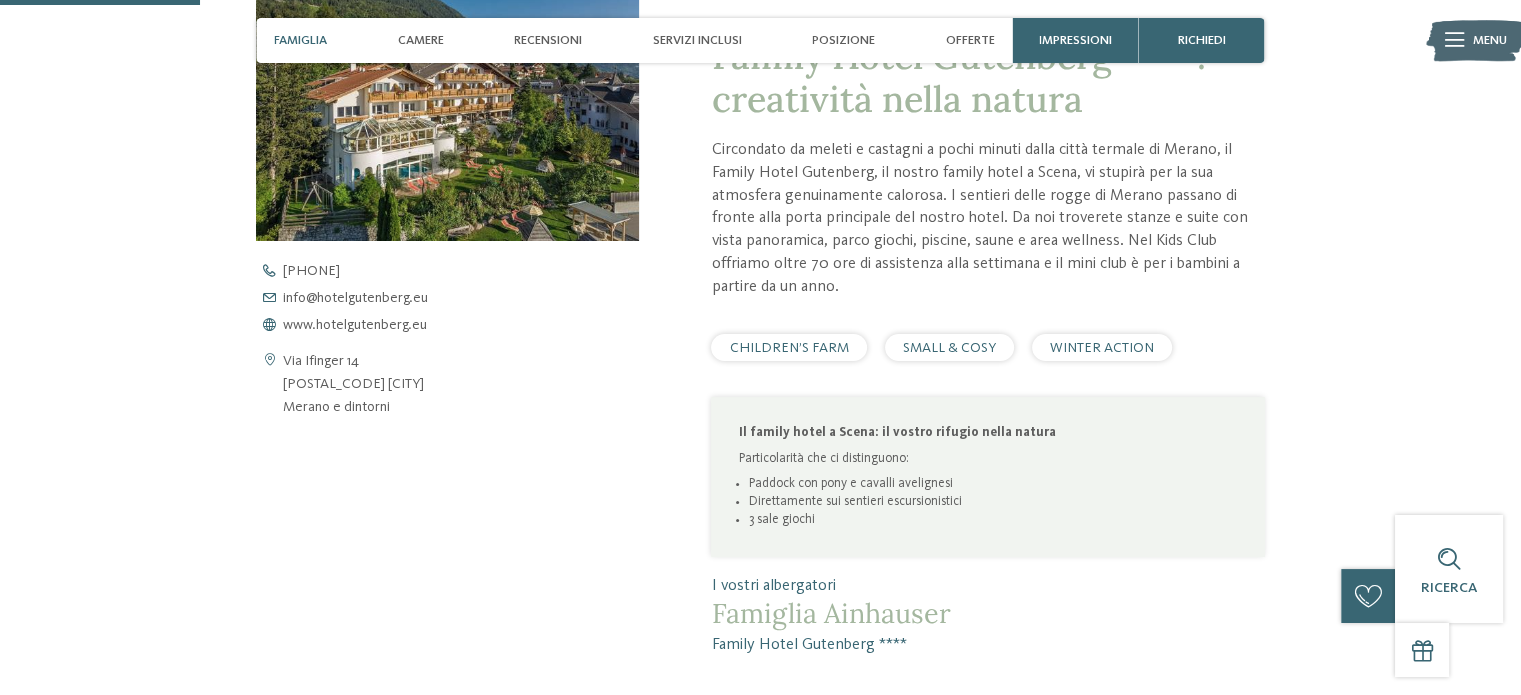 scroll, scrollTop: 666, scrollLeft: 0, axis: vertical 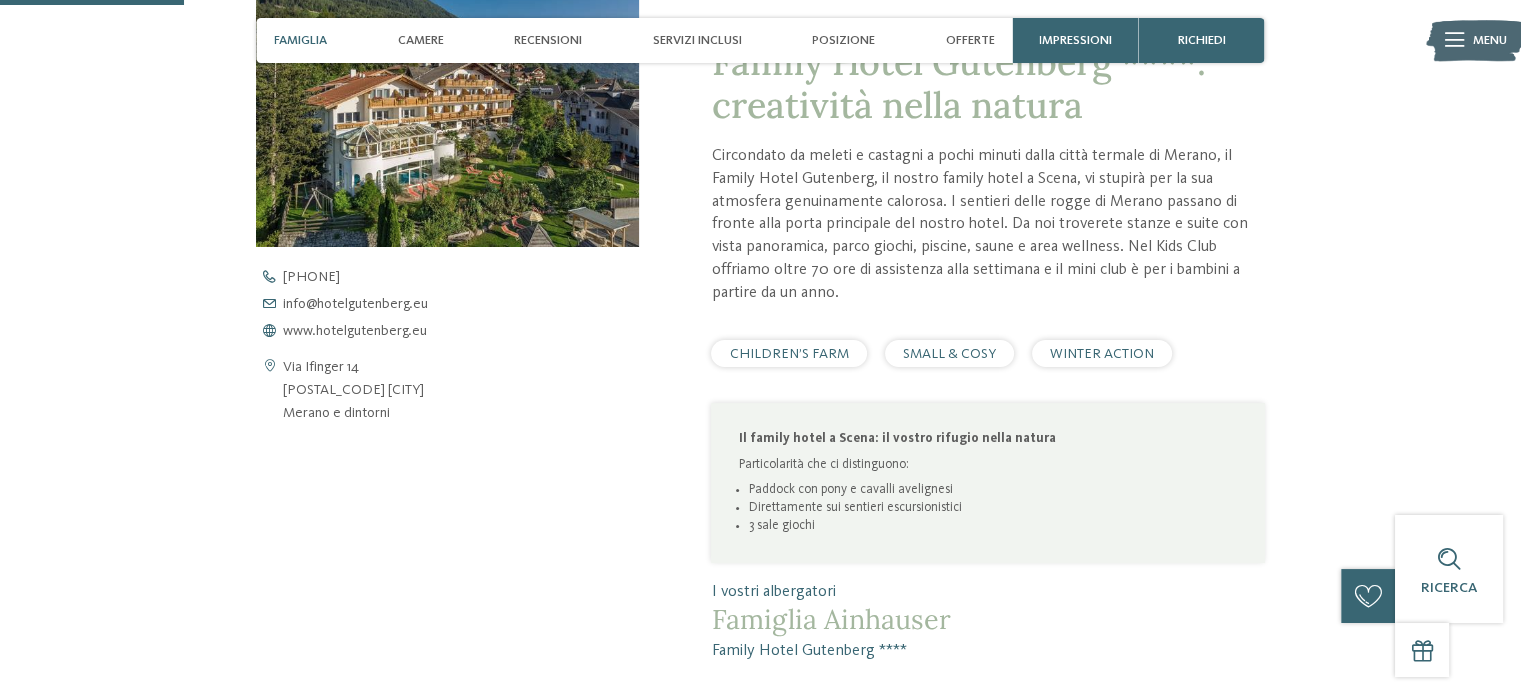 click on "Circondato da meleti e castagni a pochi minuti dalla città termale di Merano, il Family Hotel Gutenberg, il nostro family hotel a Scena, vi stupirà per la sua atmosfera genuinamente calorosa. I sentieri delle rogge di Merano passano di fronte alla porta principale del nostro hotel. Da noi troverete stanze e suite con vista panoramica, parco giochi, piscine, saune e area wellness. Nel Kids Club offriamo oltre 70 ore di assistenza alla settimana e il mini club è per i bambini a partire da un anno." at bounding box center (987, 224) 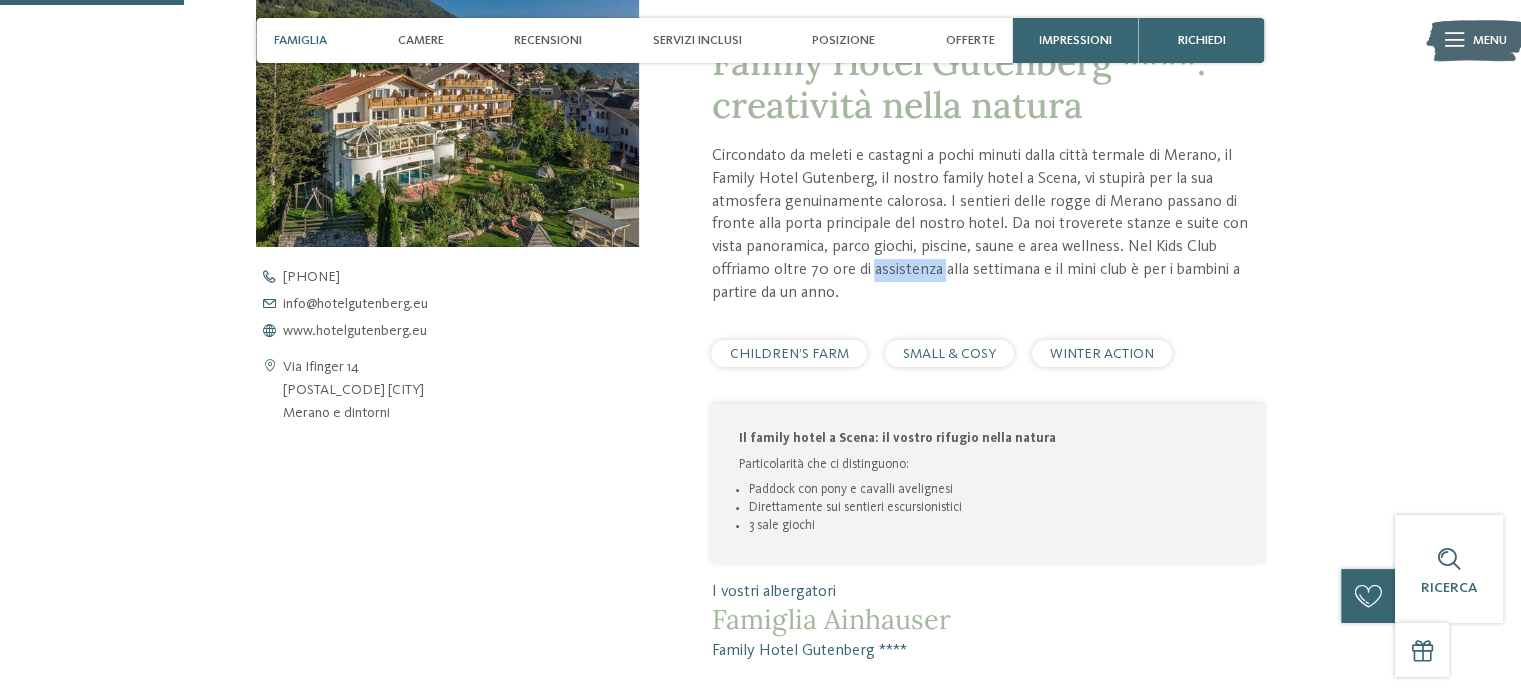 click on "Circondato da meleti e castagni a pochi minuti dalla città termale di Merano, il Family Hotel Gutenberg, il nostro family hotel a Scena, vi stupirà per la sua atmosfera genuinamente calorosa. I sentieri delle rogge di Merano passano di fronte alla porta principale del nostro hotel. Da noi troverete stanze e suite con vista panoramica, parco giochi, piscine, saune e area wellness. Nel Kids Club offriamo oltre 70 ore di assistenza alla settimana e il mini club è per i bambini a partire da un anno." at bounding box center [987, 224] 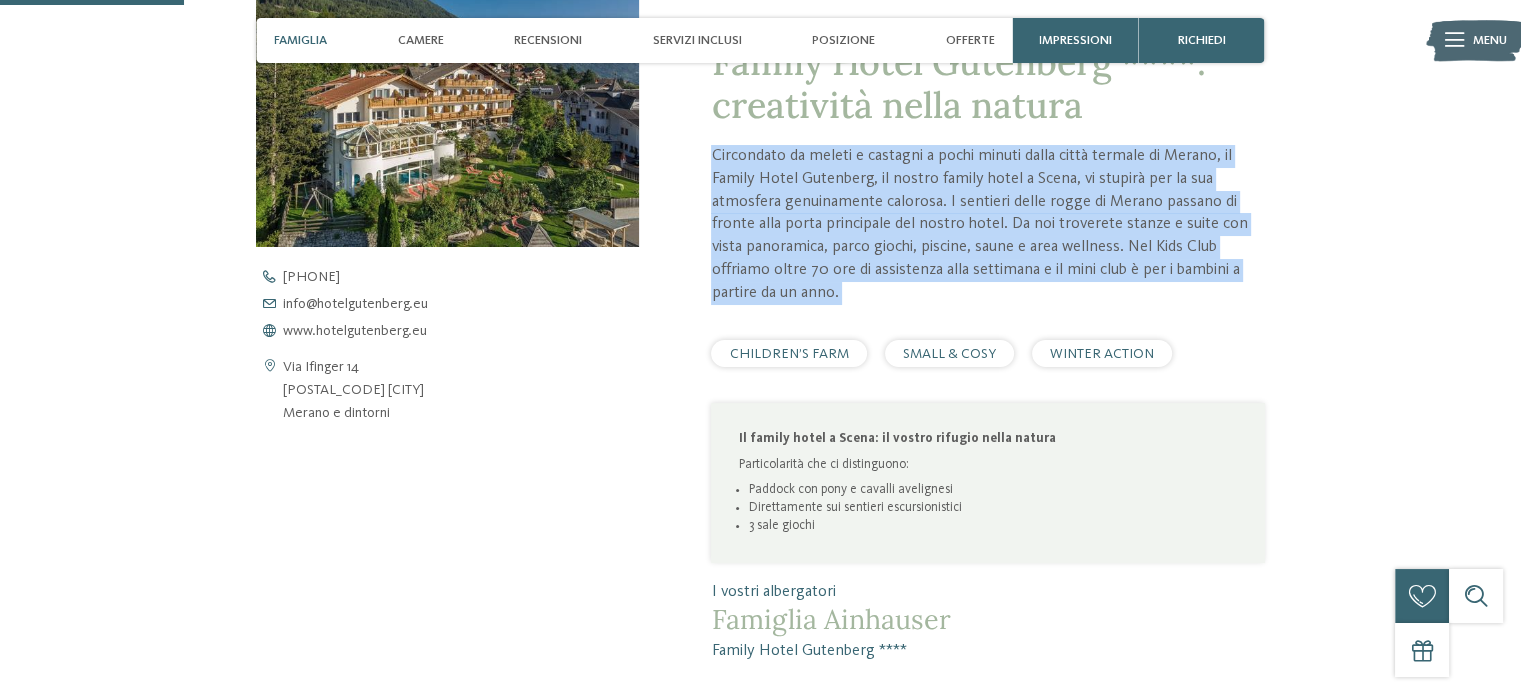 click on "Circondato da meleti e castagni a pochi minuti dalla città termale di Merano, il Family Hotel Gutenberg, il nostro family hotel a Scena, vi stupirà per la sua atmosfera genuinamente calorosa. I sentieri delle rogge di Merano passano di fronte alla porta principale del nostro hotel. Da noi troverete stanze e suite con vista panoramica, parco giochi, piscine, saune e area wellness. Nel Kids Club offriamo oltre 70 ore di assistenza alla settimana e il mini club è per i bambini a partire da un anno." at bounding box center (987, 224) 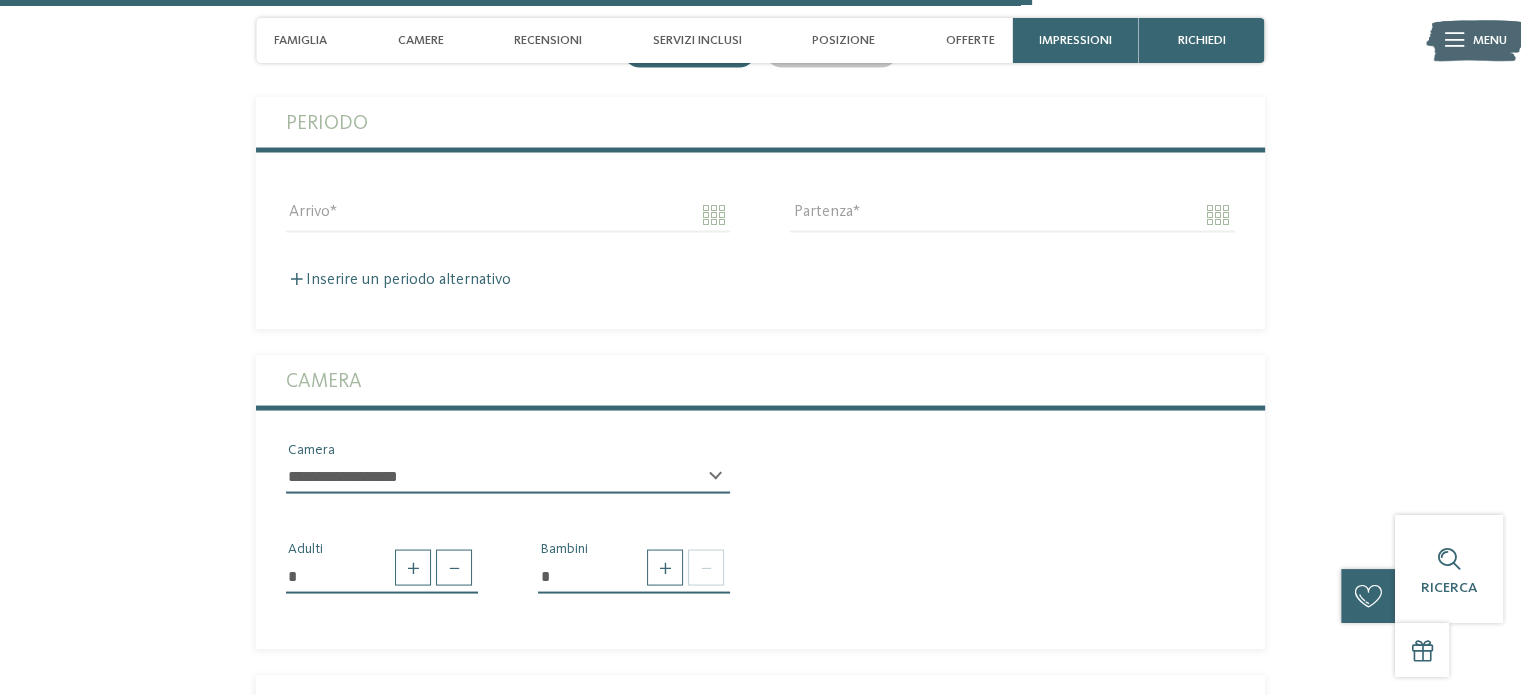 scroll, scrollTop: 3733, scrollLeft: 0, axis: vertical 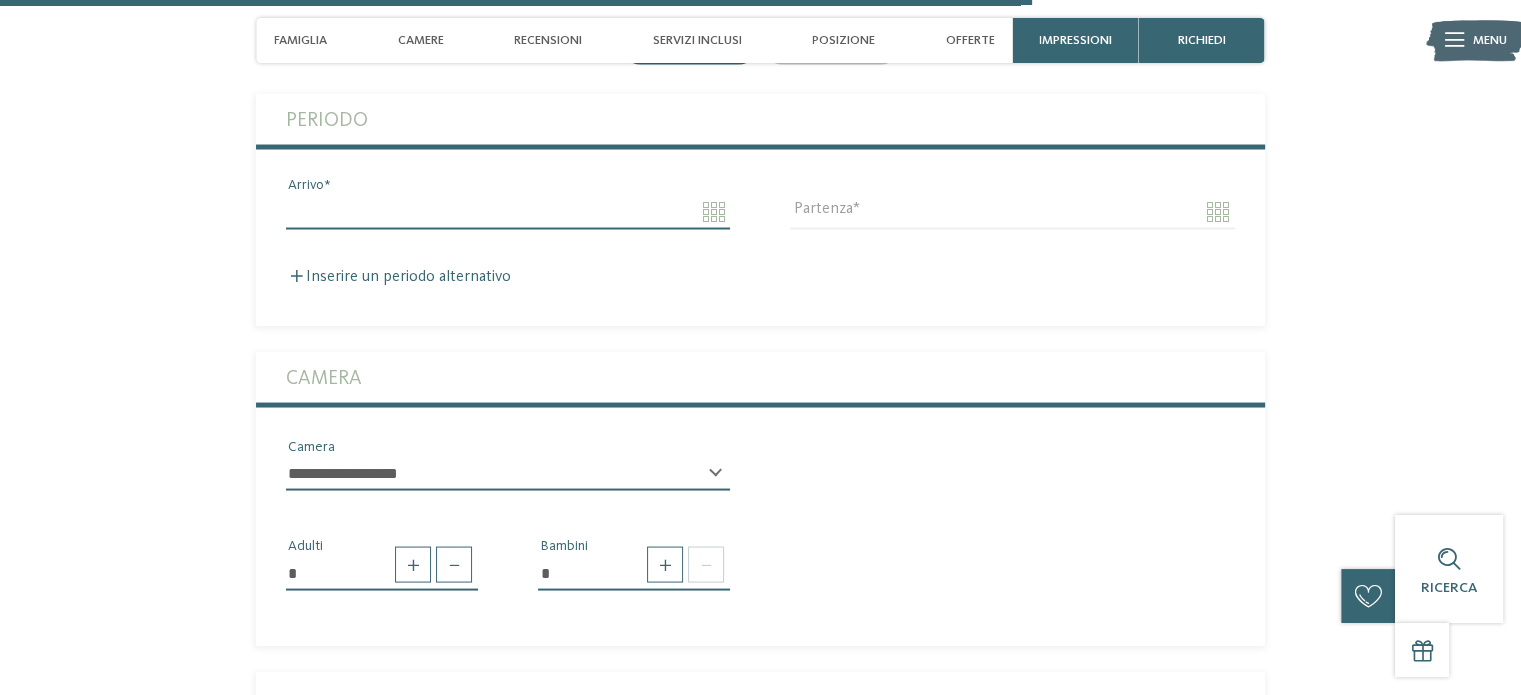 click on "Arrivo" at bounding box center [508, 211] 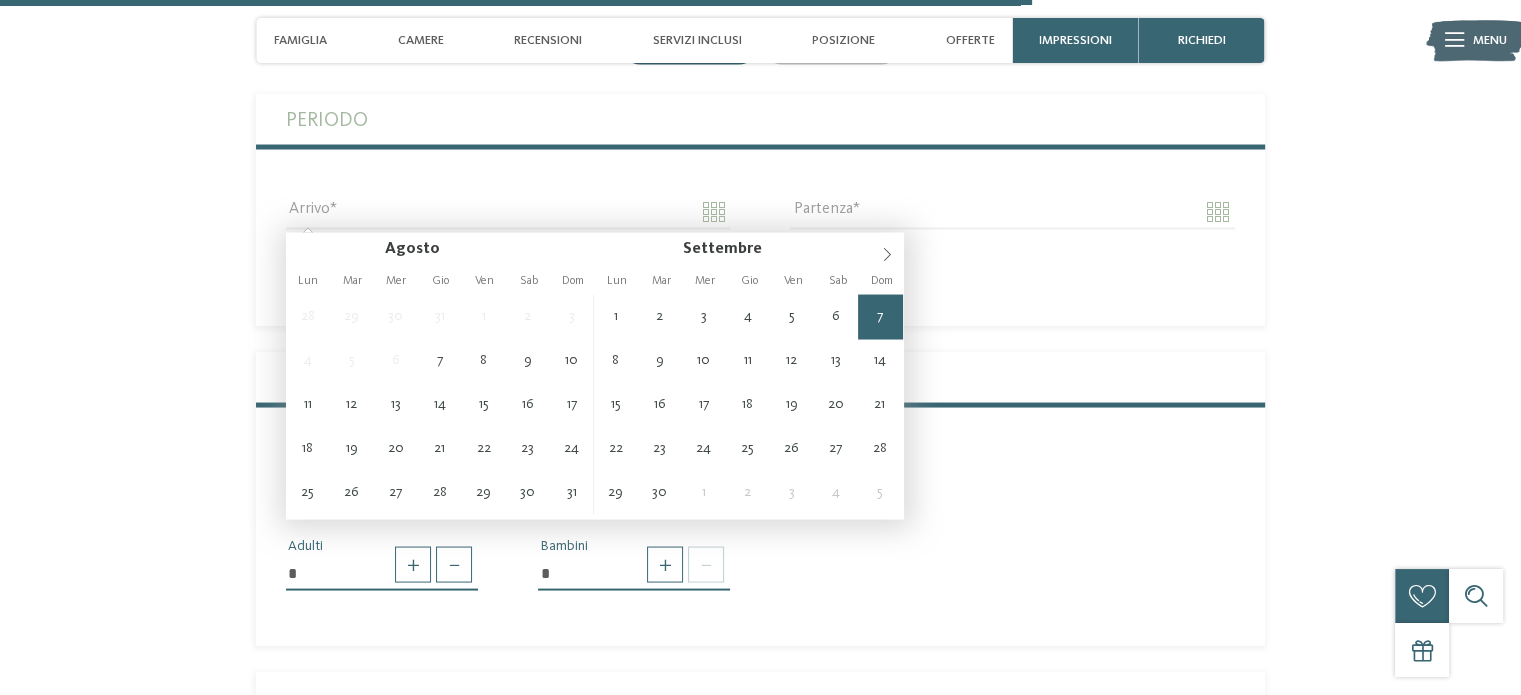 type on "**********" 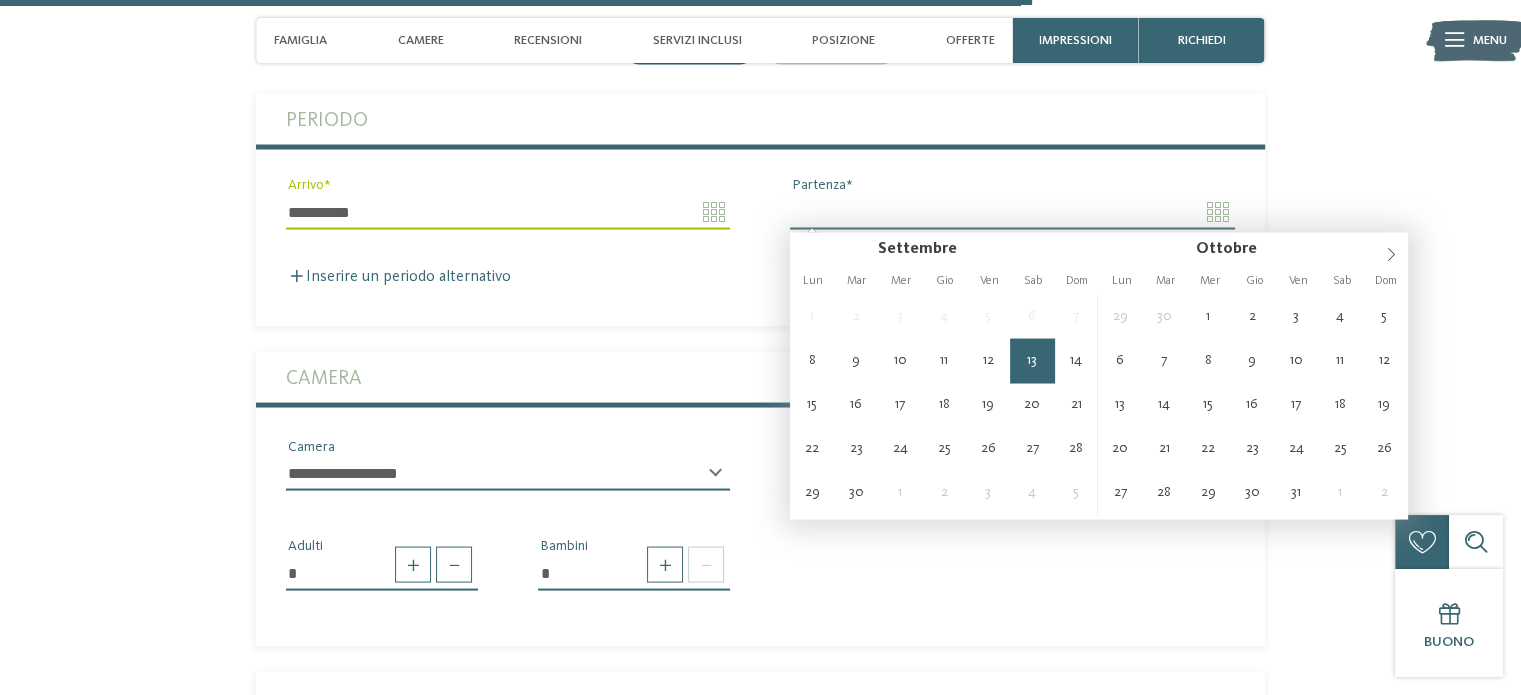 type on "**********" 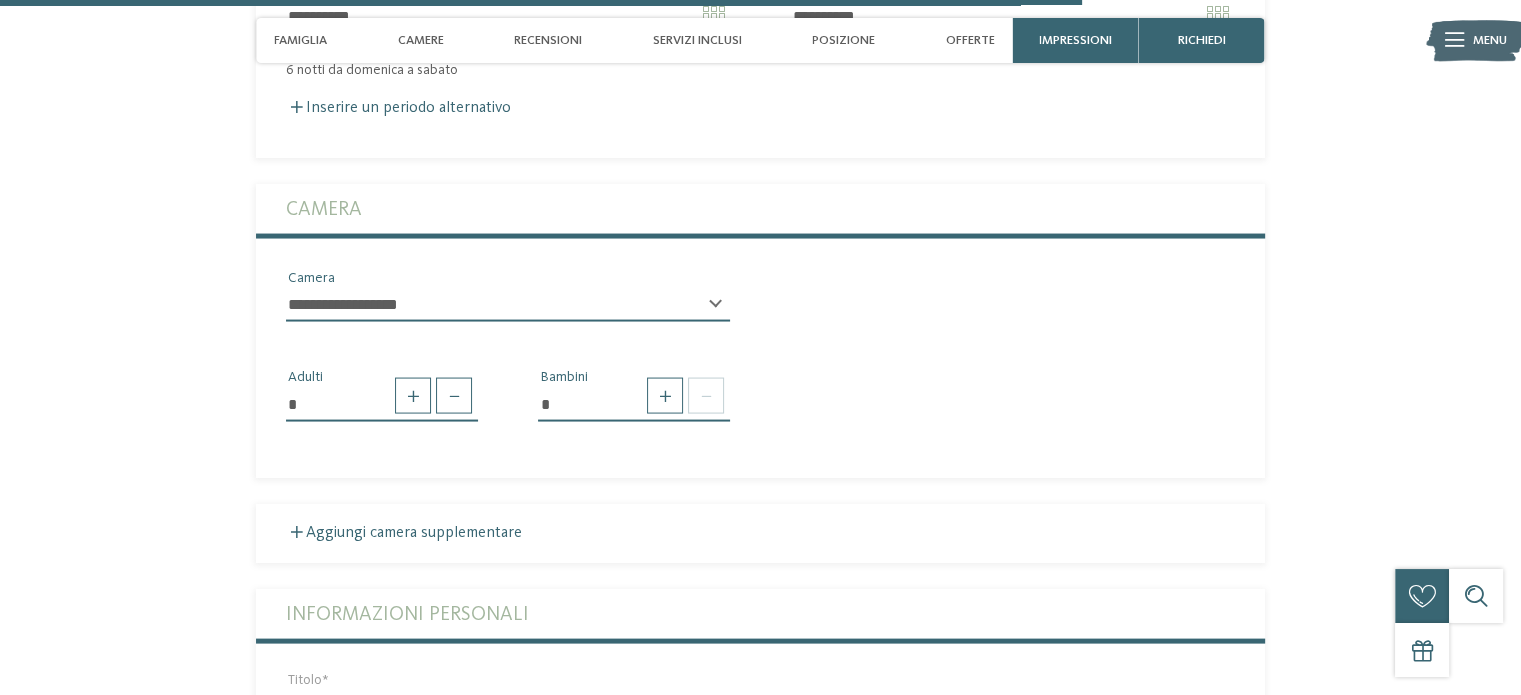 scroll, scrollTop: 3933, scrollLeft: 0, axis: vertical 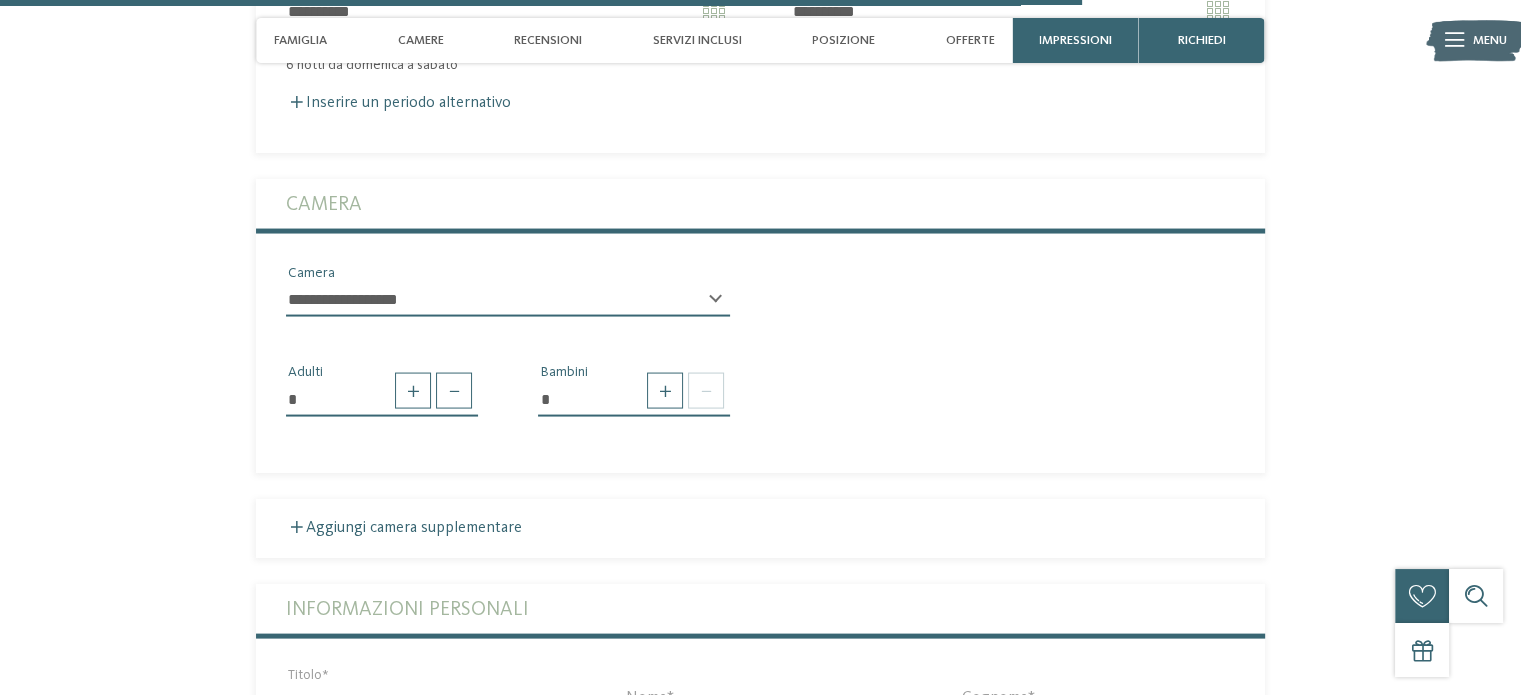 click on "**********" at bounding box center [508, 300] 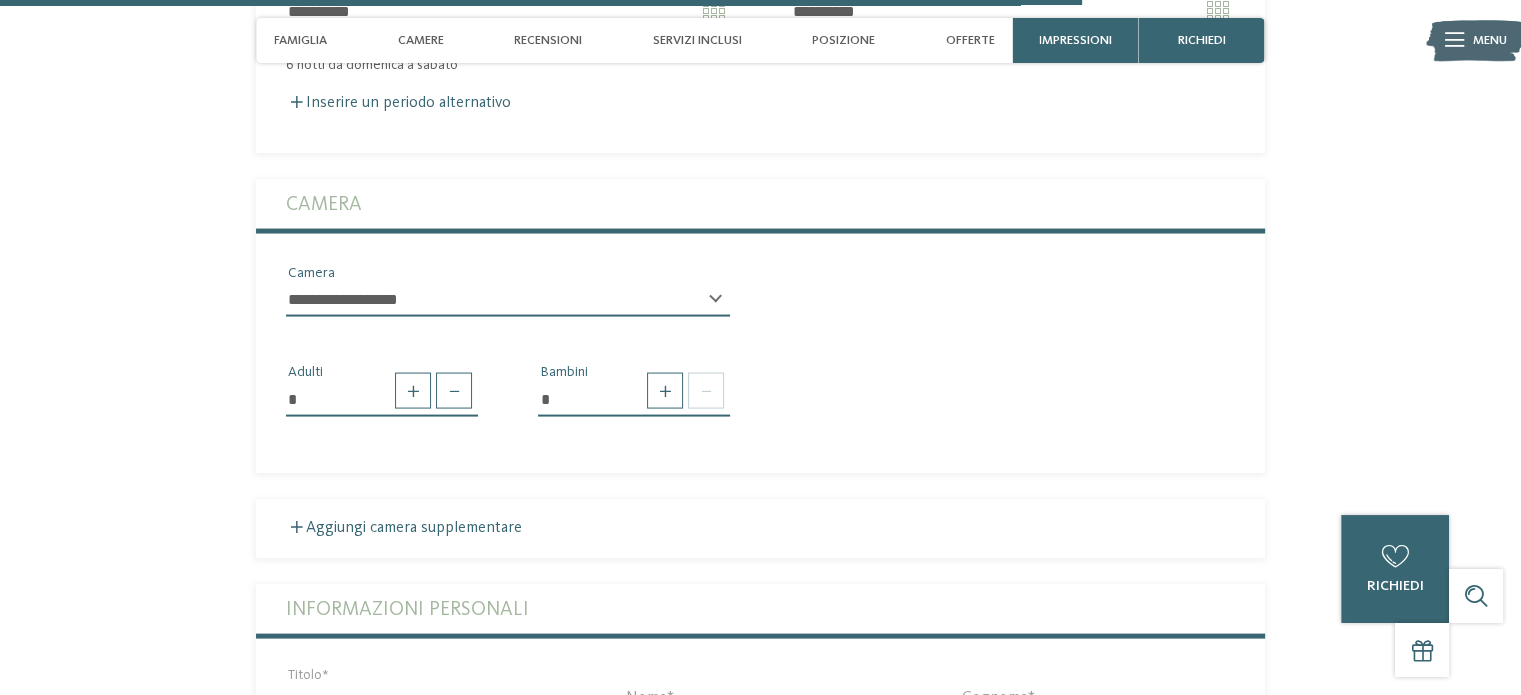 click on "**********" at bounding box center (508, 300) 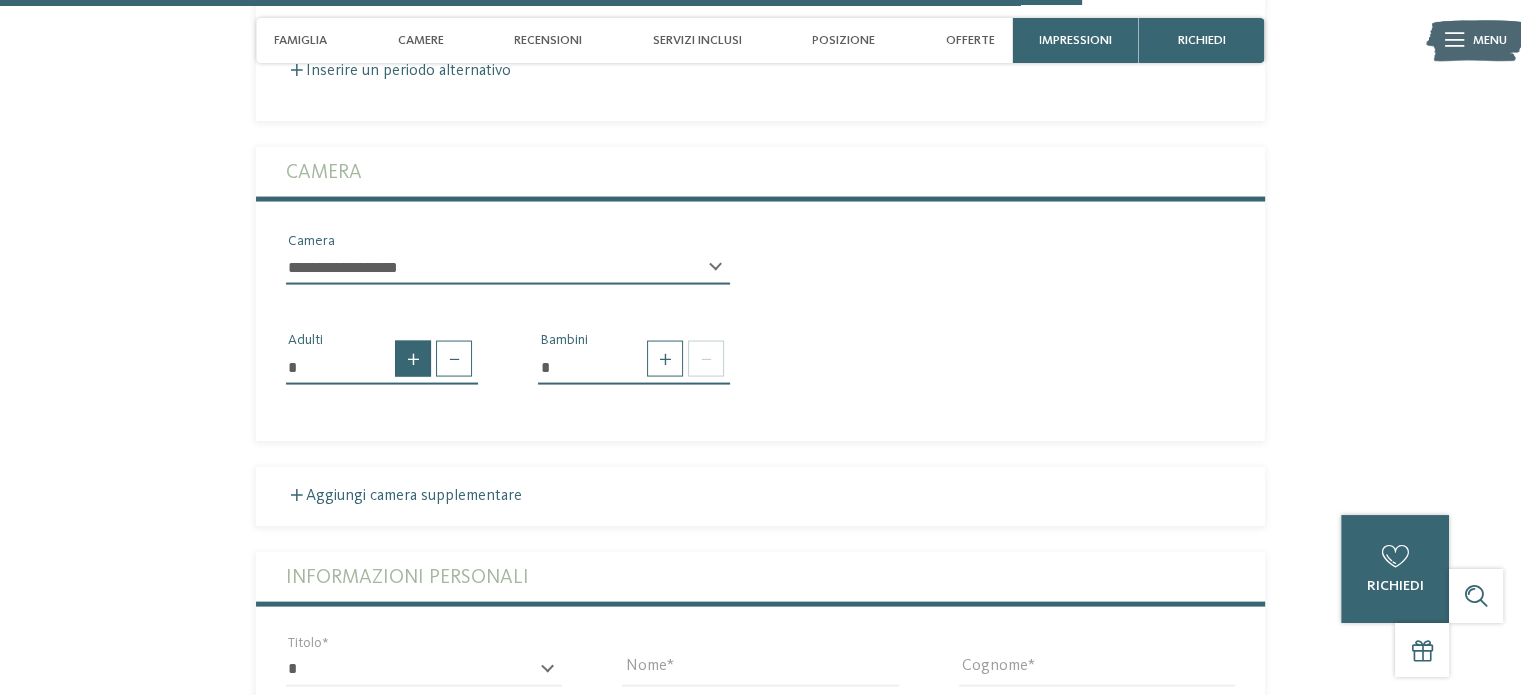 scroll, scrollTop: 4000, scrollLeft: 0, axis: vertical 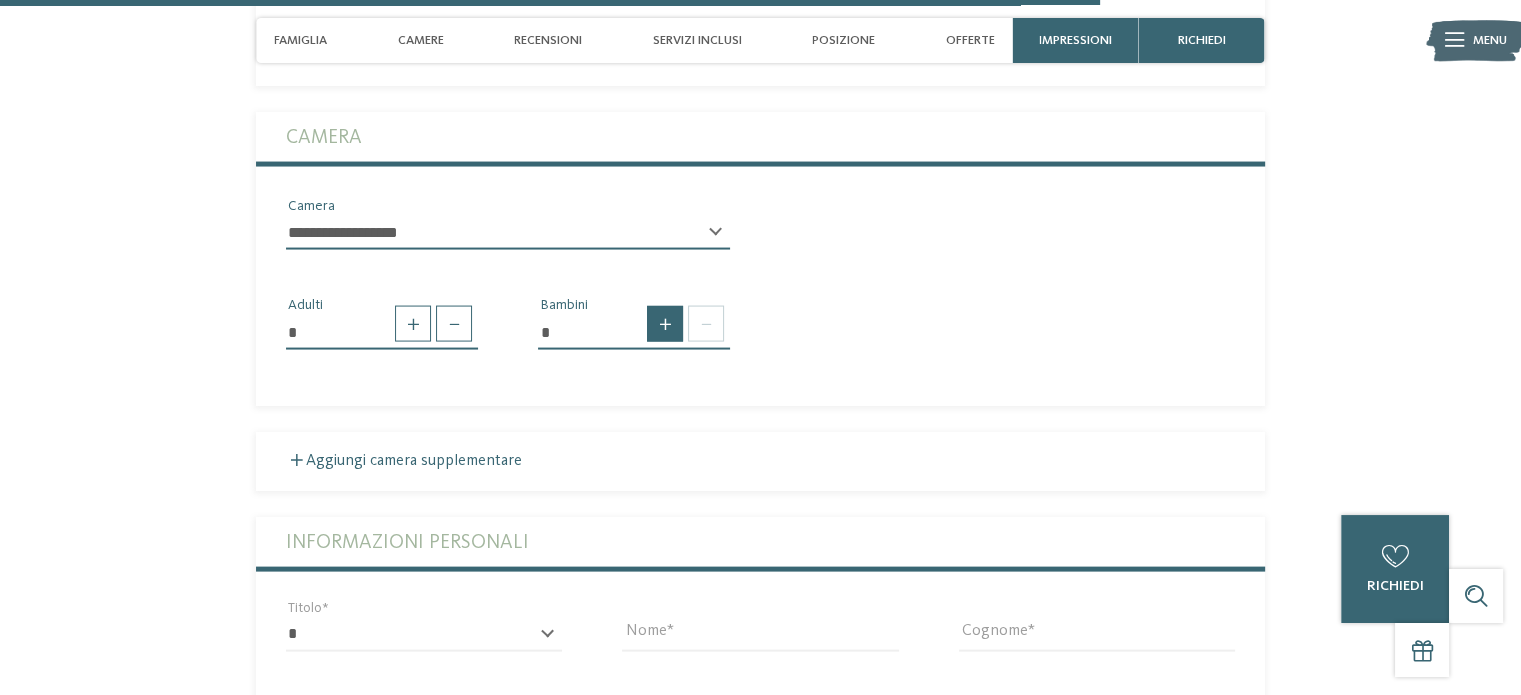 click at bounding box center (665, 324) 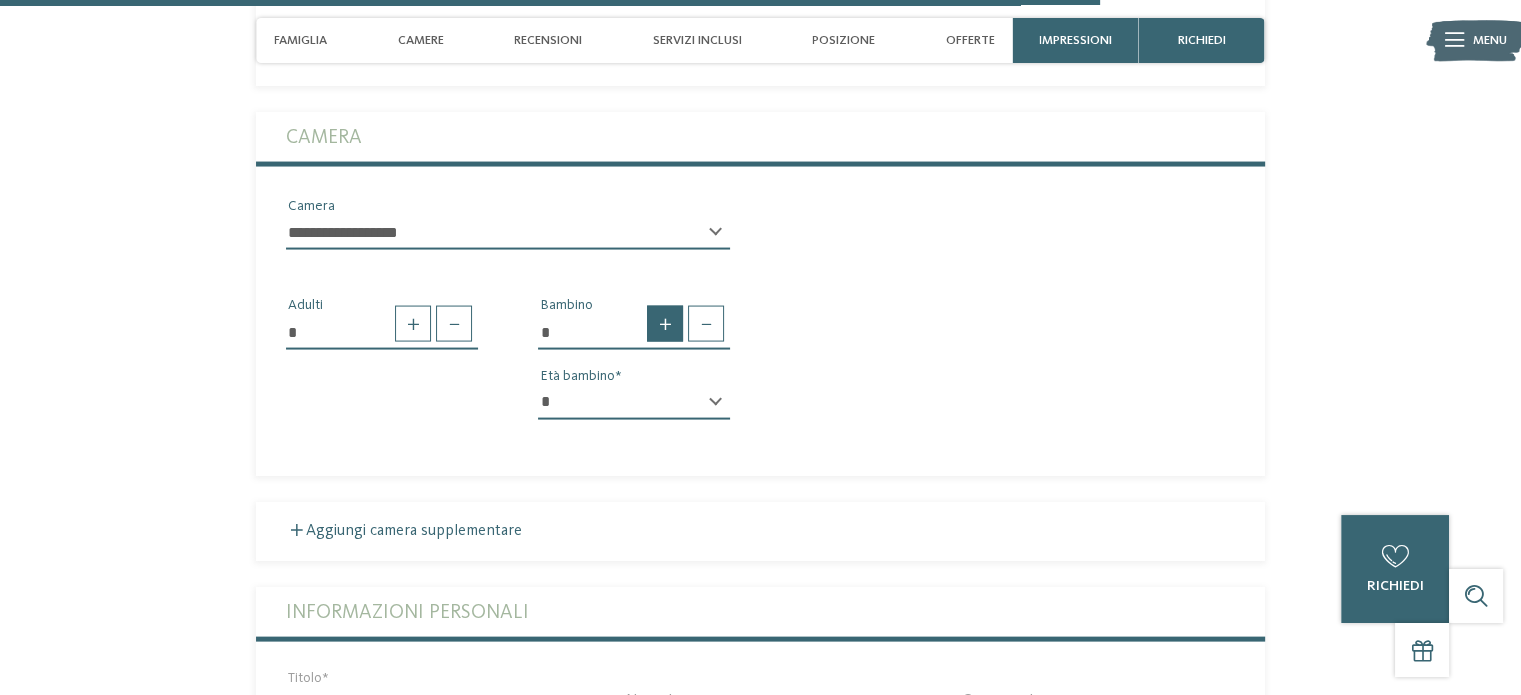 click at bounding box center [665, 324] 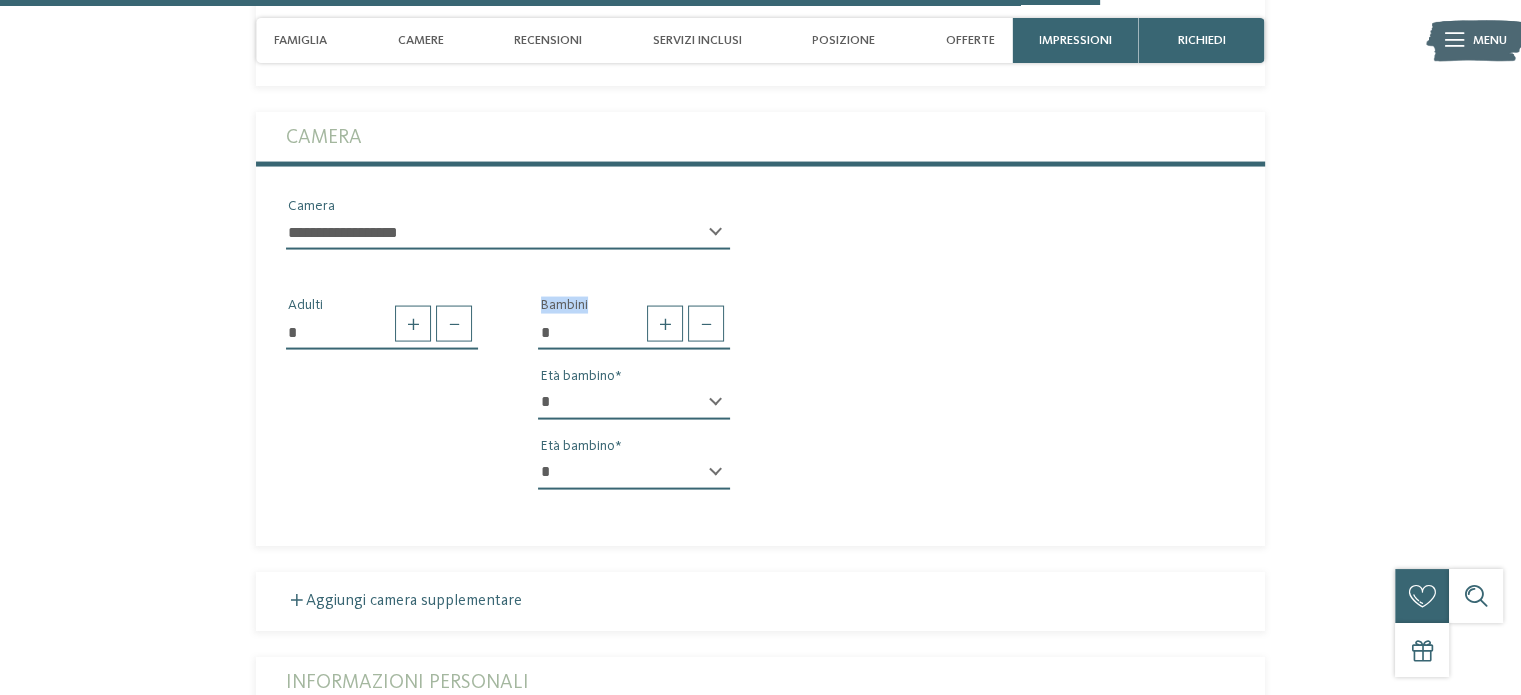 click on "* * * * * * * * * * * ** ** ** ** ** ** ** **" at bounding box center (634, 403) 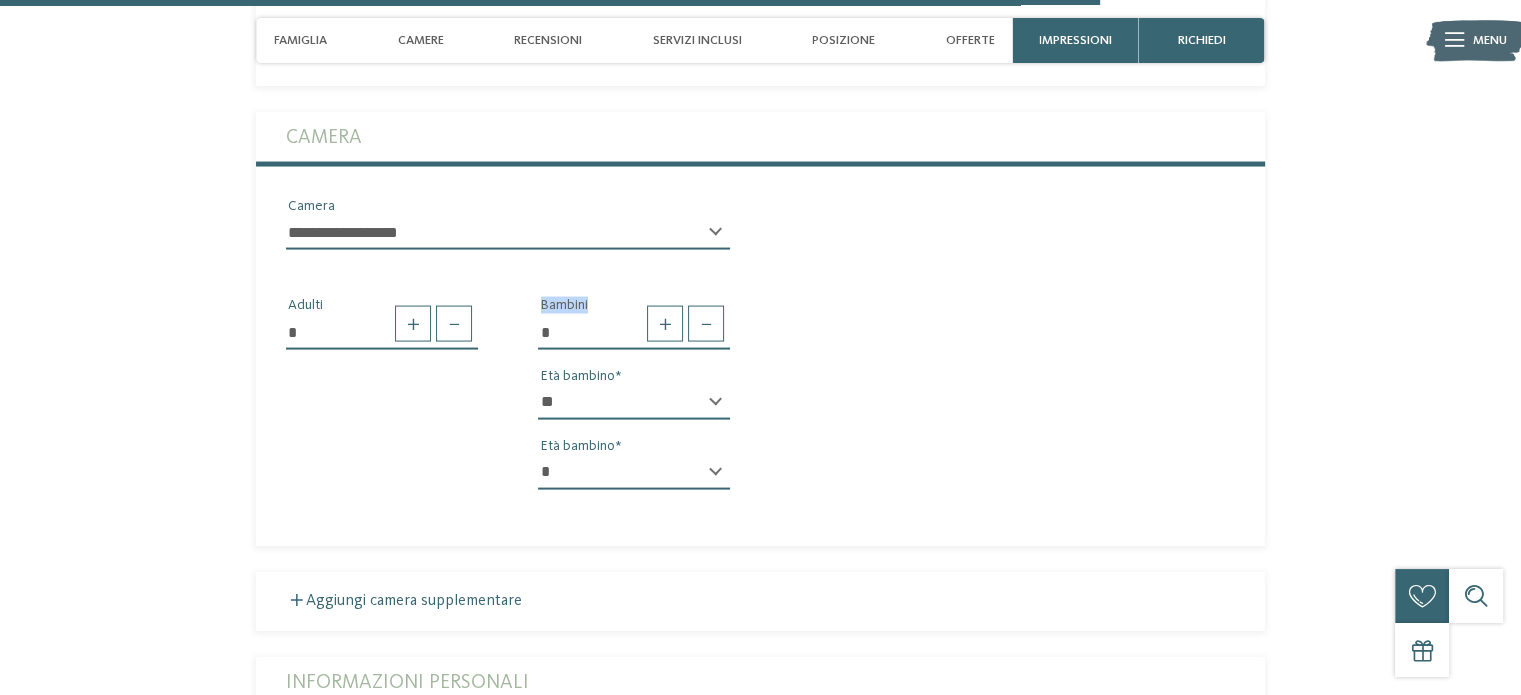 click on "* * * * * * * * * * * ** ** ** ** ** ** ** **" at bounding box center [634, 403] 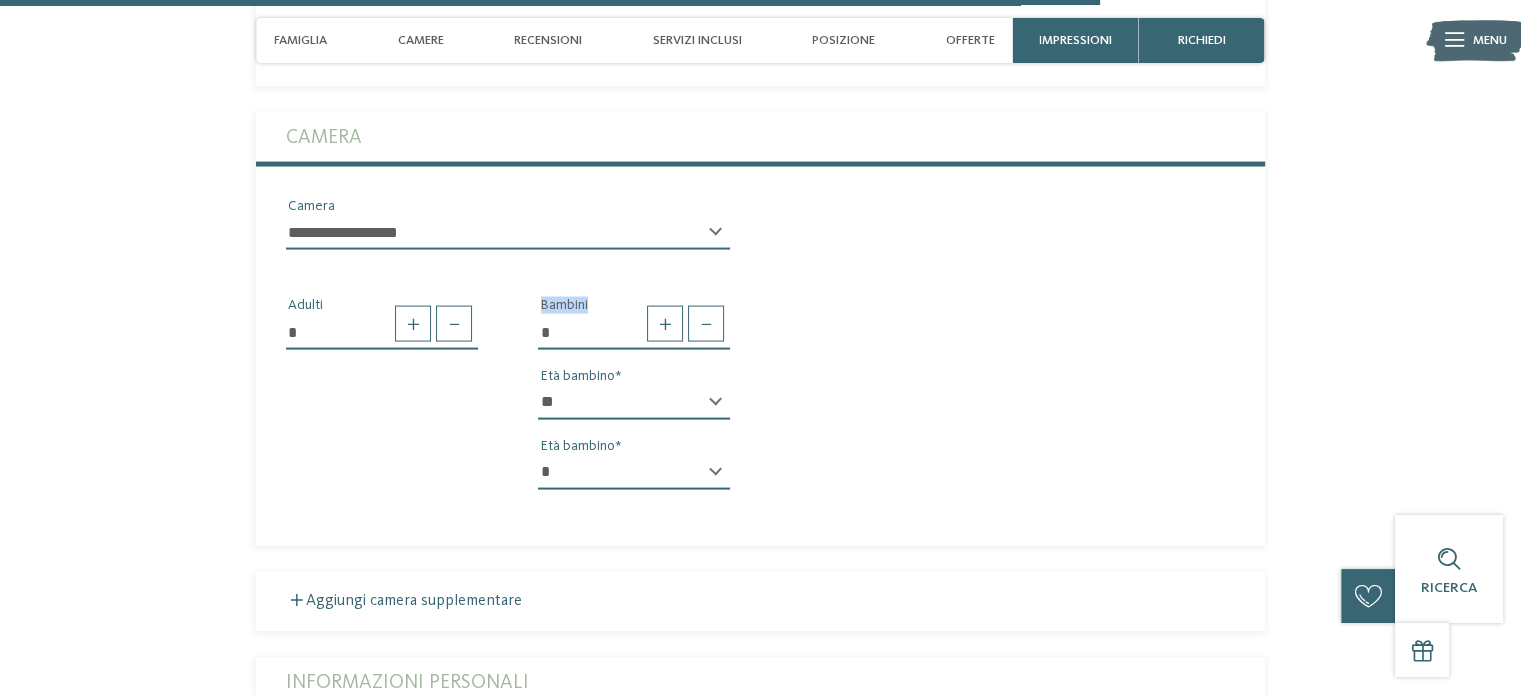select on "**" 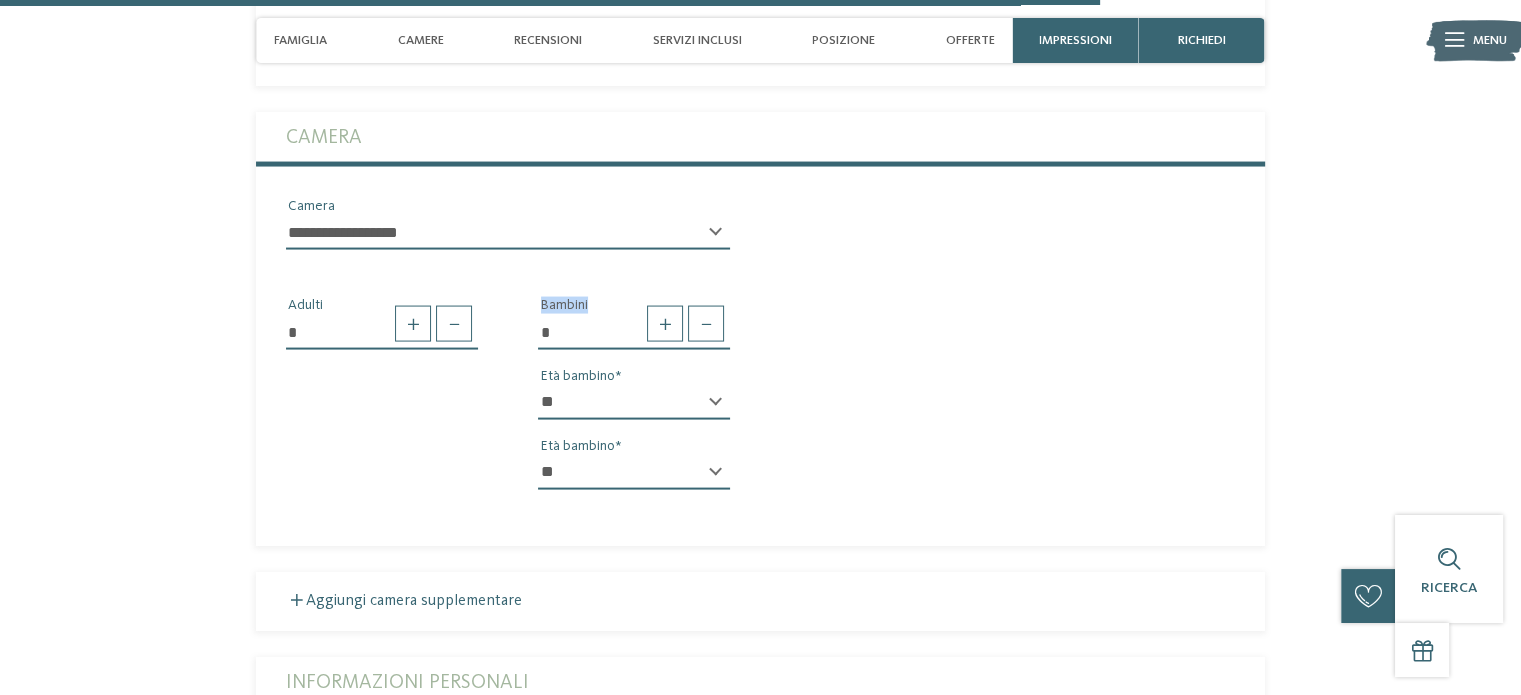 click on "* * * * * * * * * * * ** ** ** ** ** ** ** **" at bounding box center [634, 473] 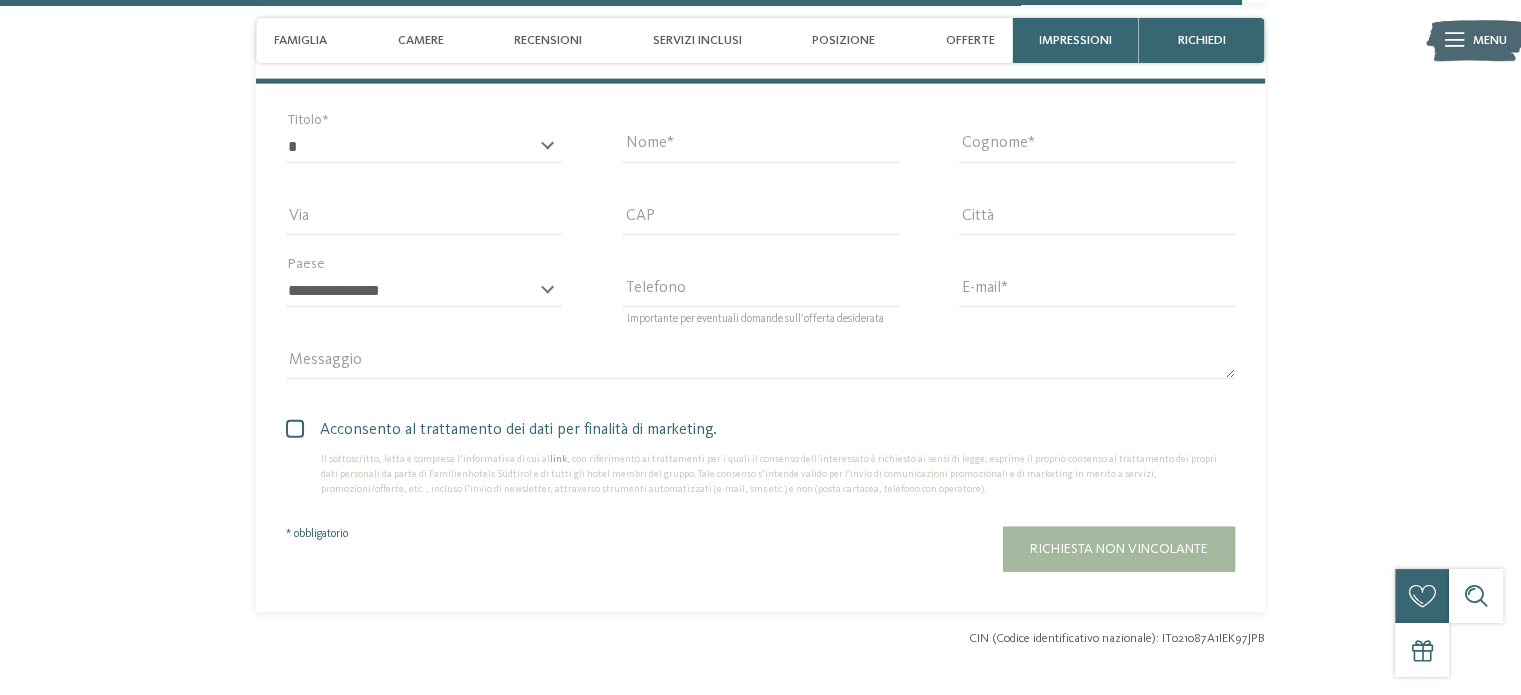 scroll, scrollTop: 4633, scrollLeft: 0, axis: vertical 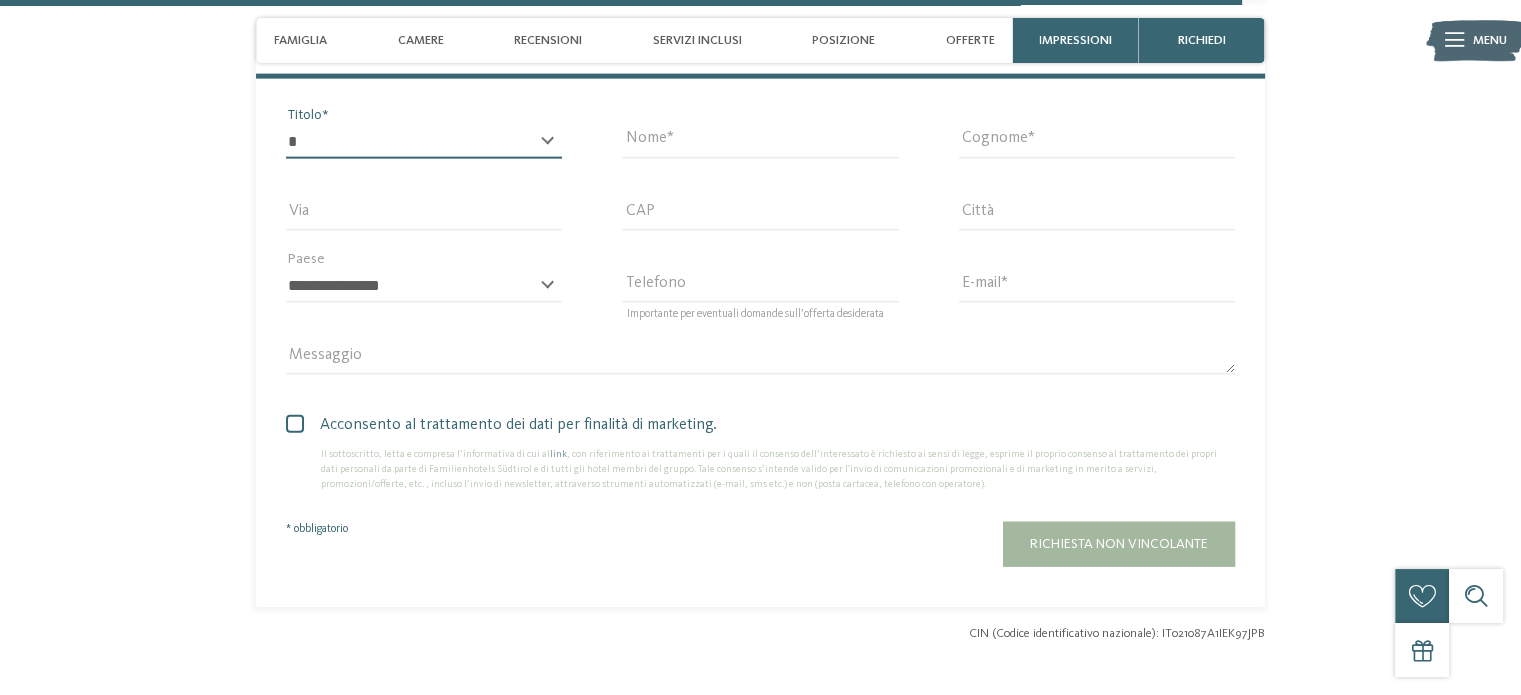 click on "* ****** ******* ******** ******" at bounding box center (424, 142) 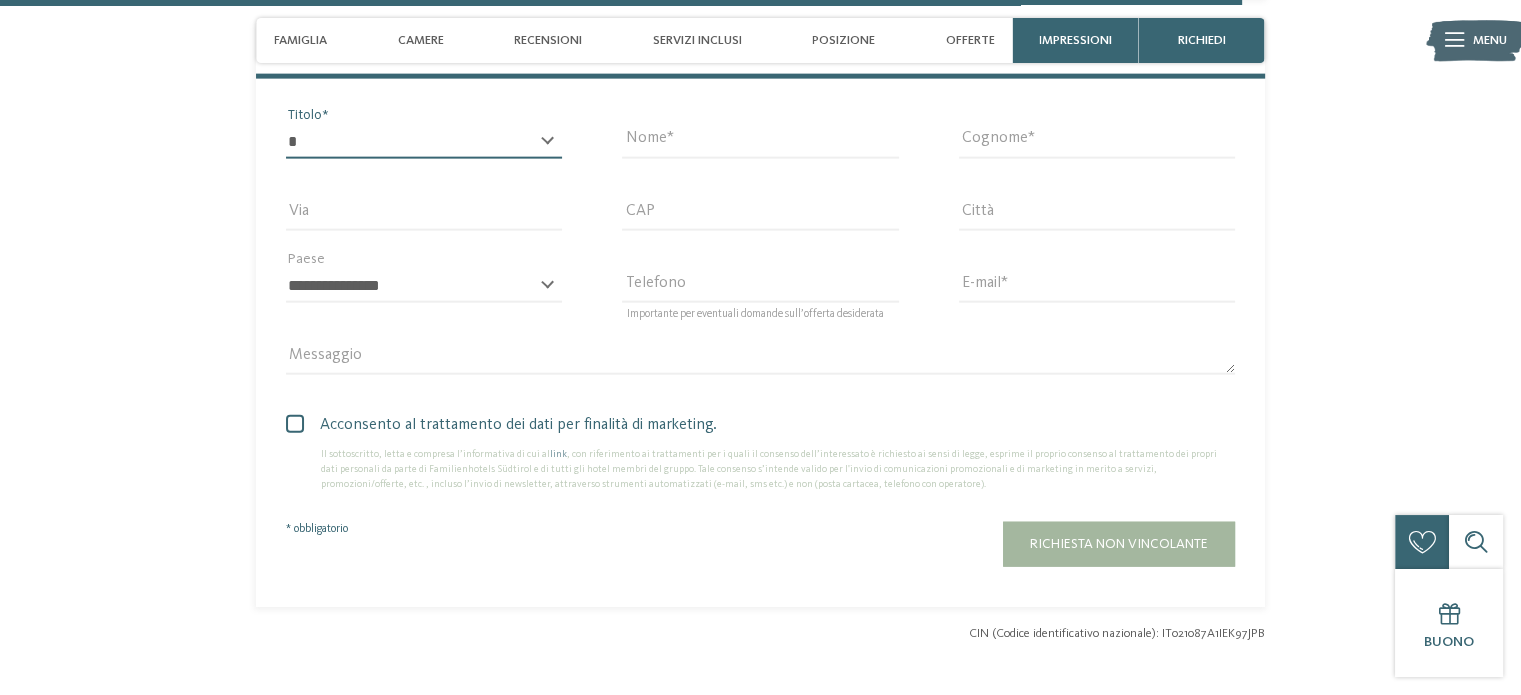 select on "*" 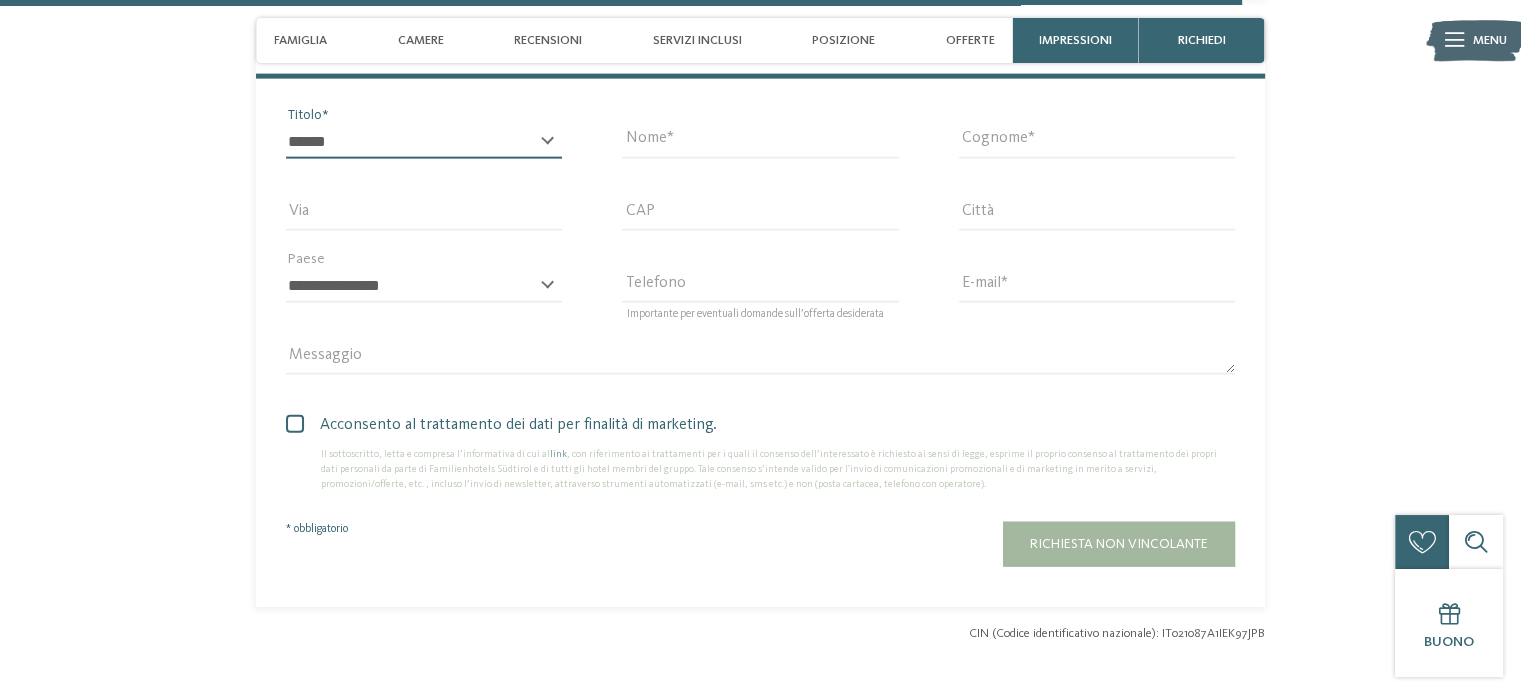 click on "* ****** ******* ******** ******" at bounding box center (424, 142) 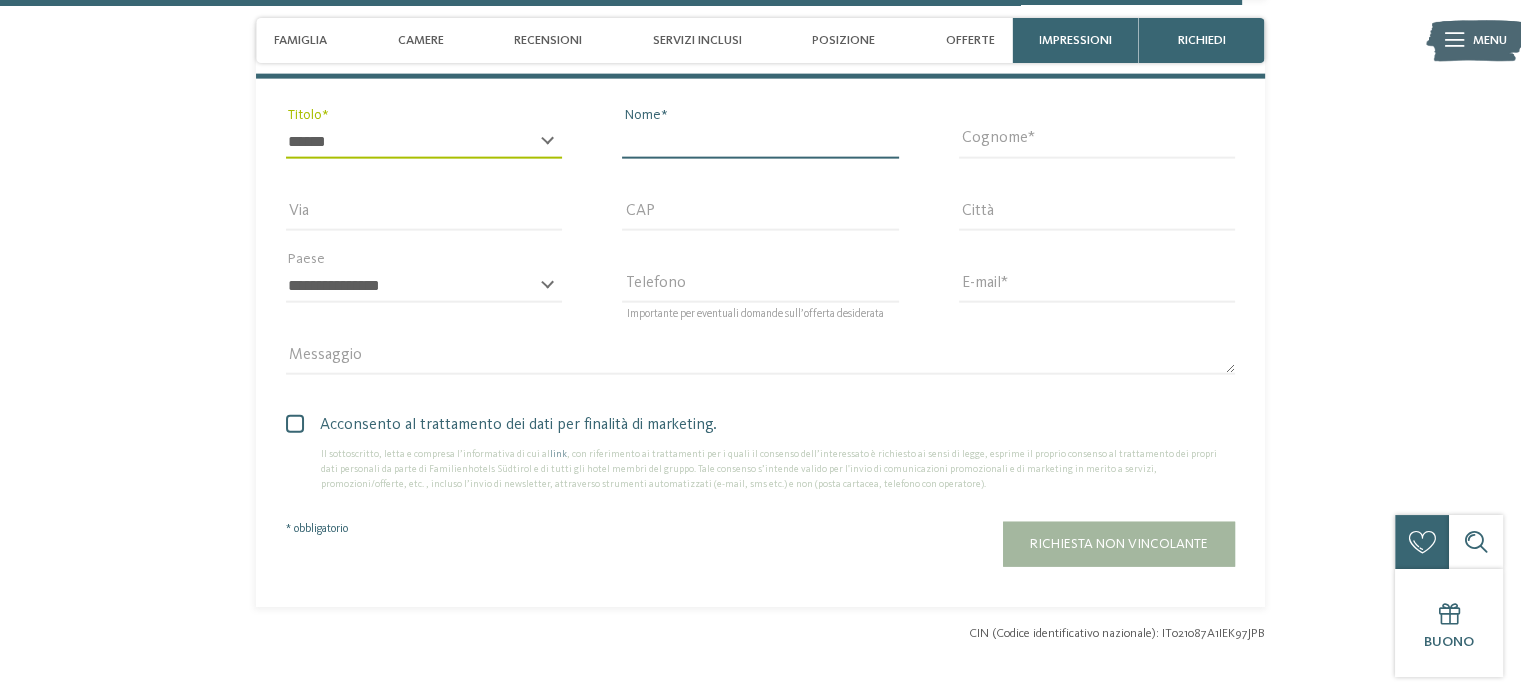 click on "Nome" at bounding box center [760, 142] 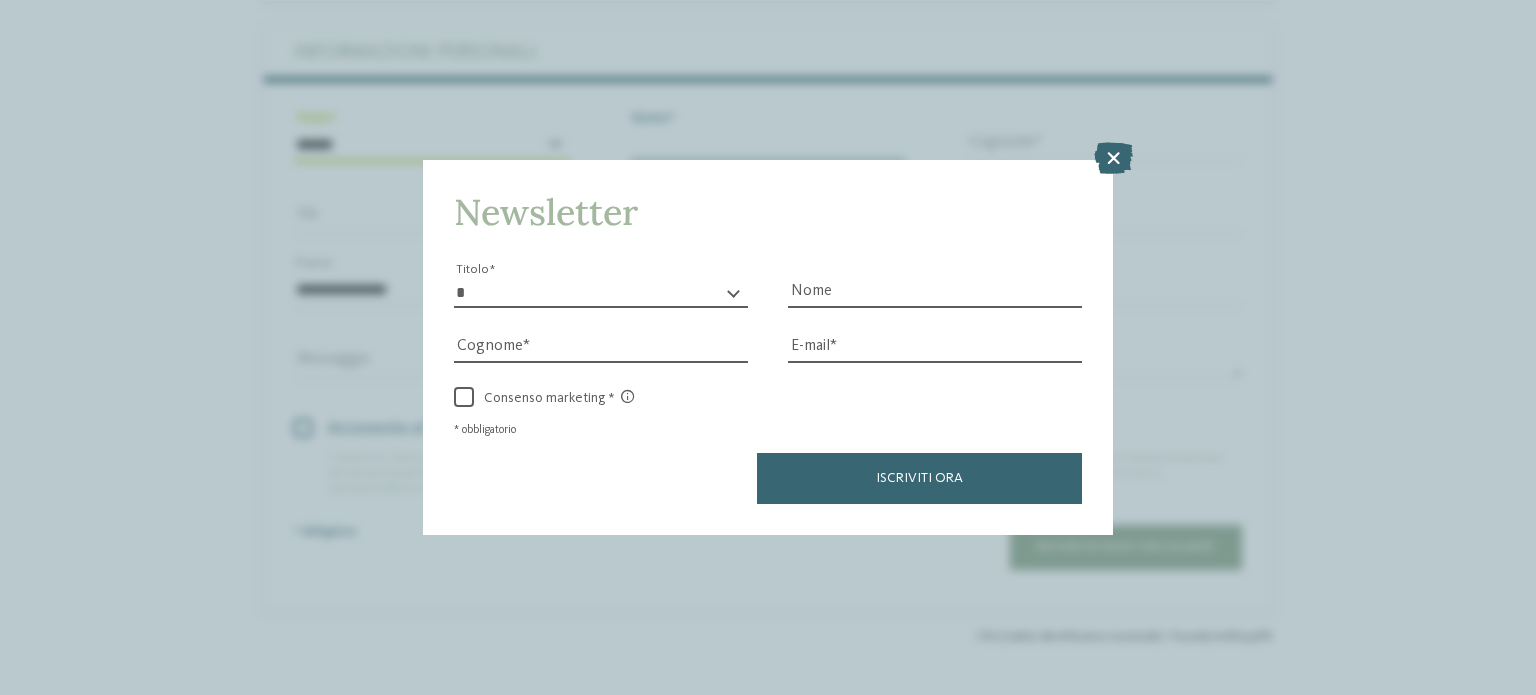 type on "*******" 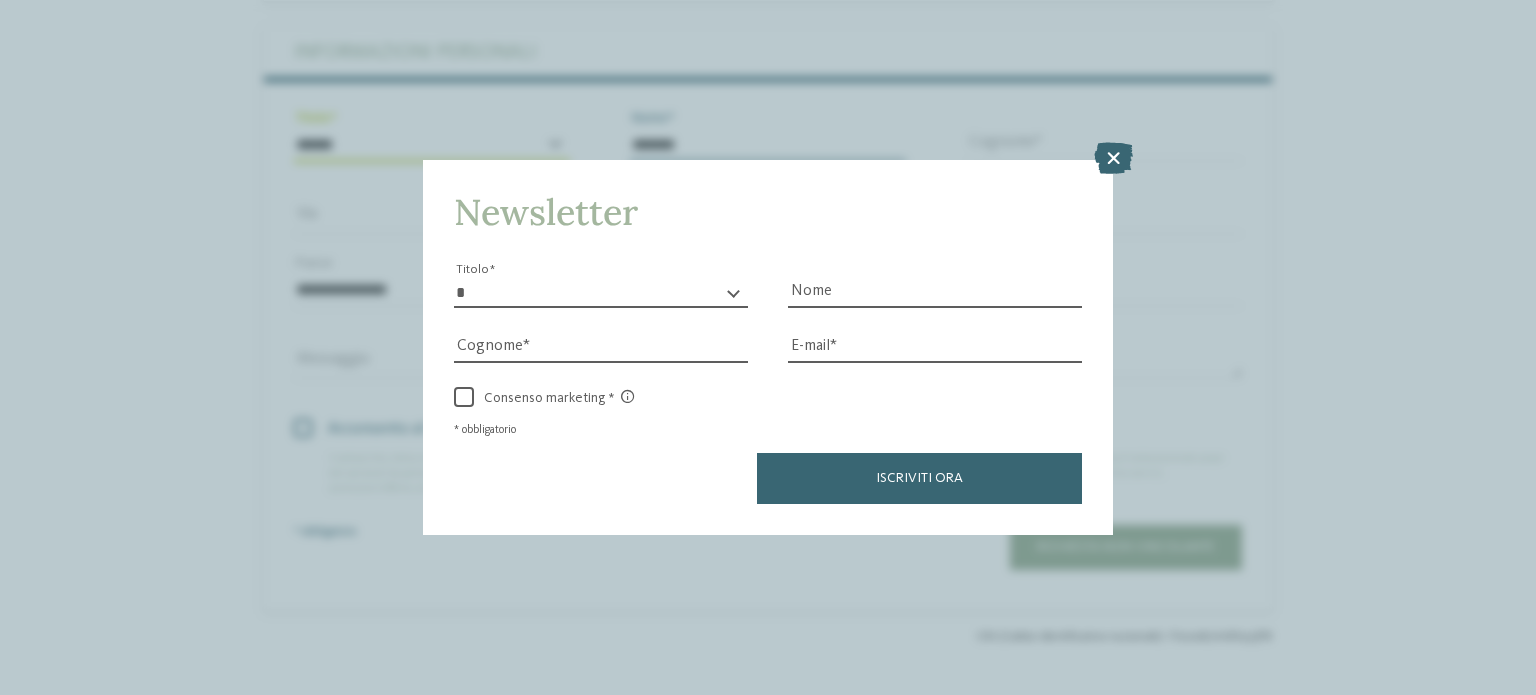type on "*******" 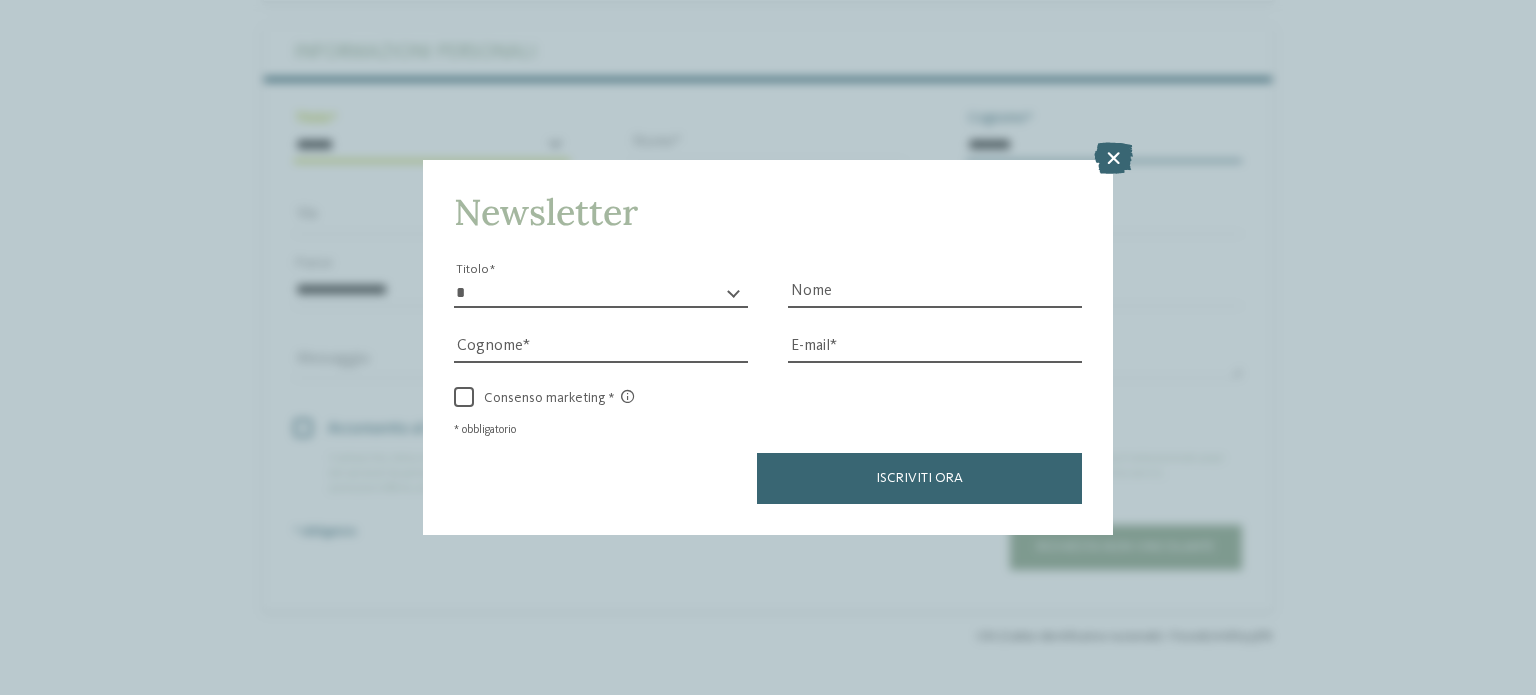 type on "**********" 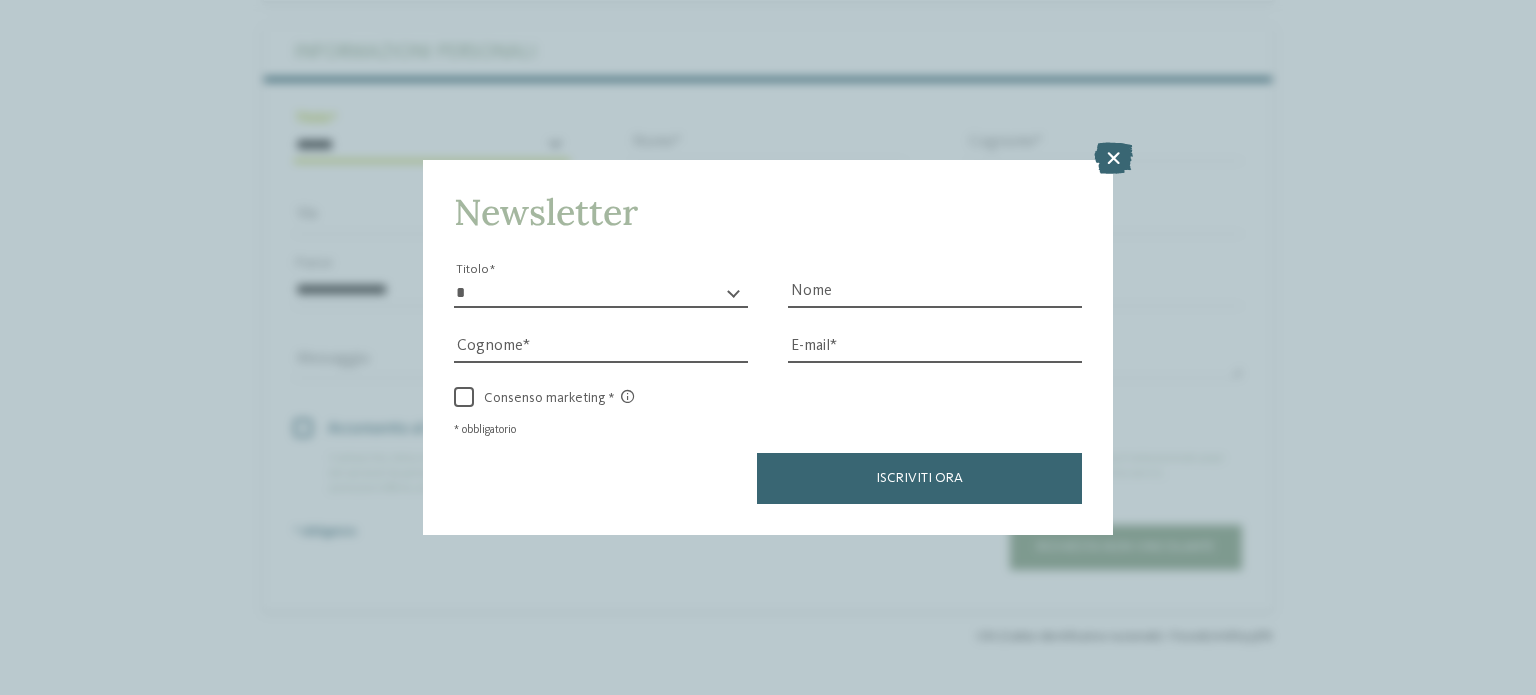 type on "*****" 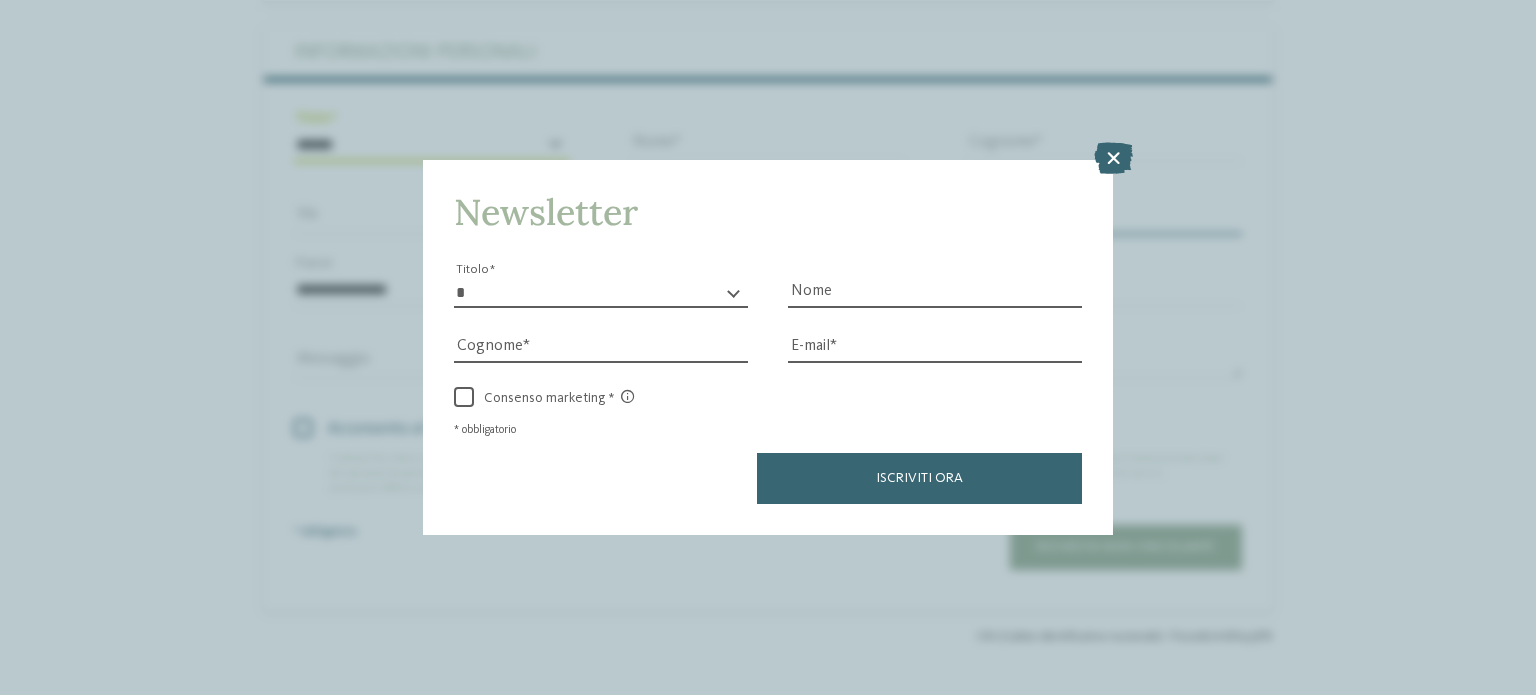 type on "*********" 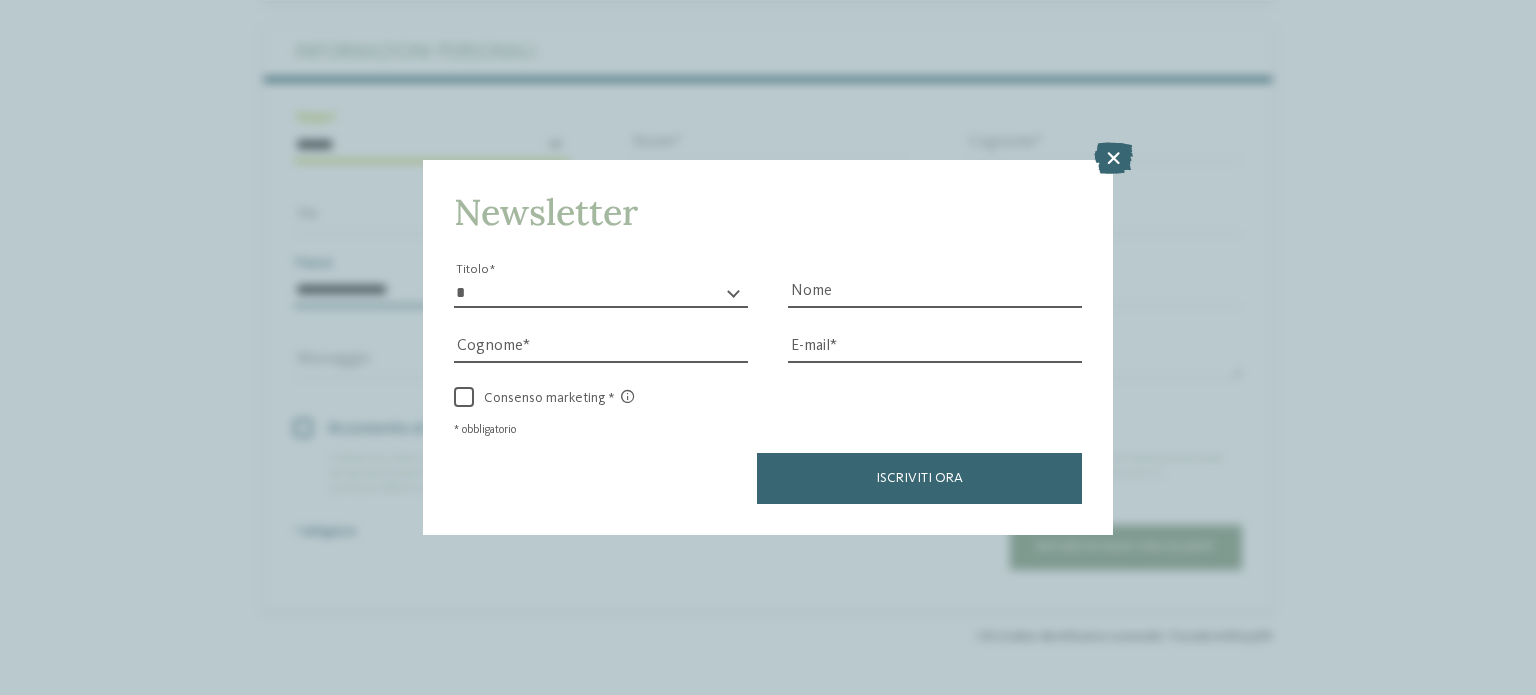 select on "**" 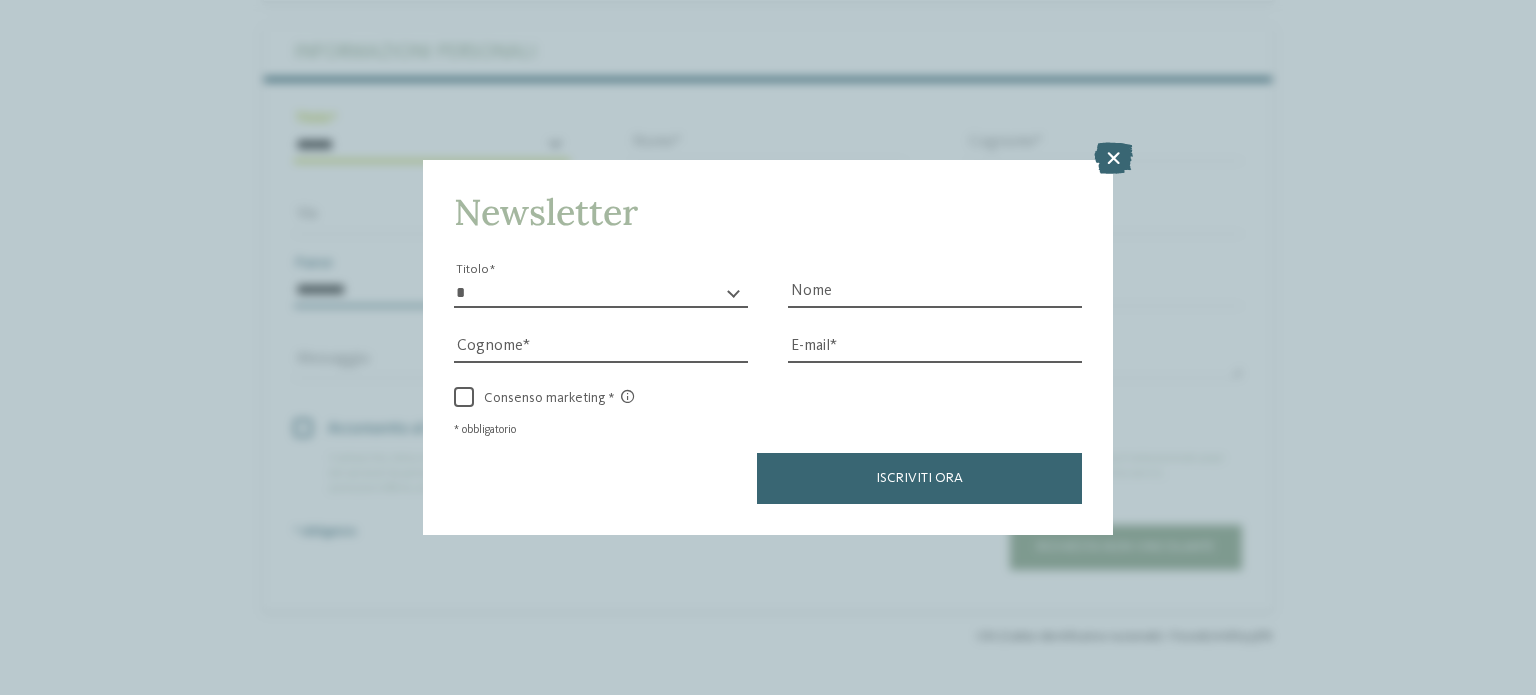 type on "**********" 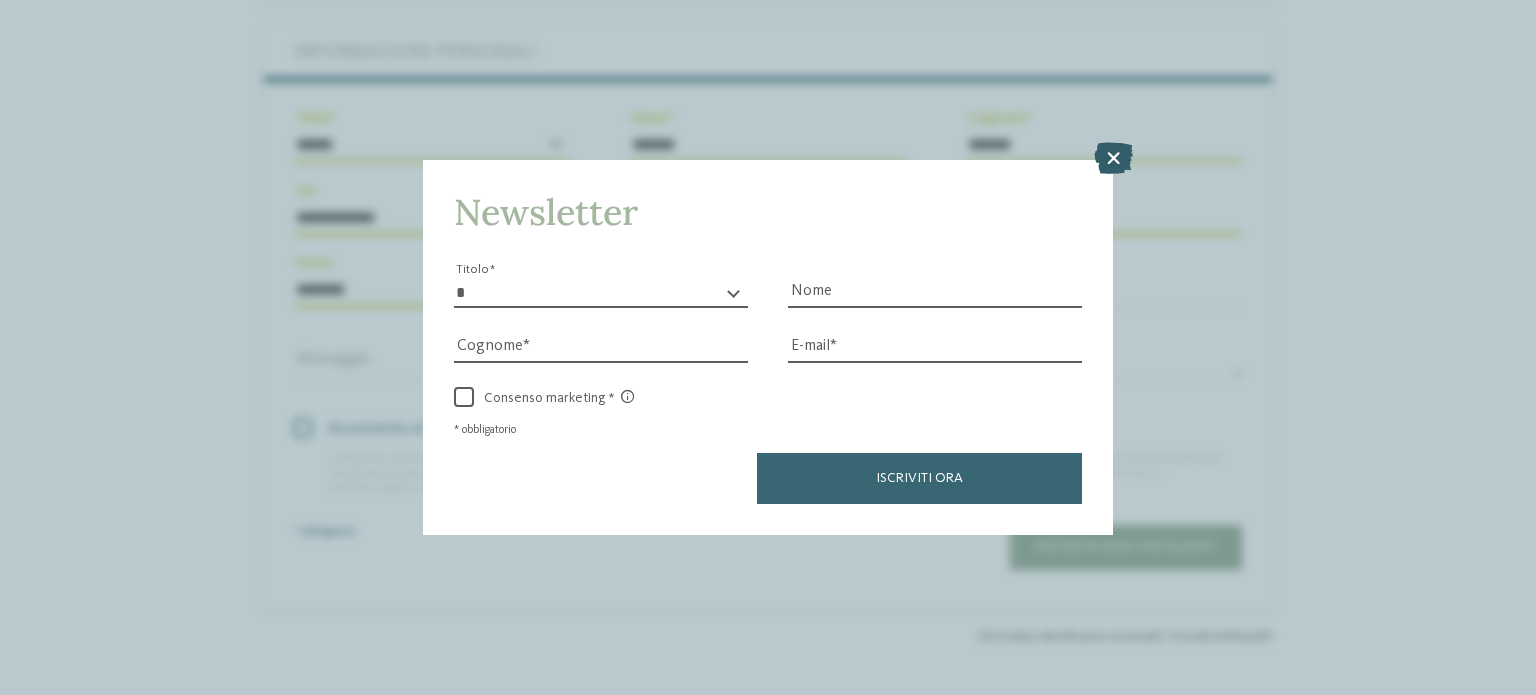 click at bounding box center (1113, 158) 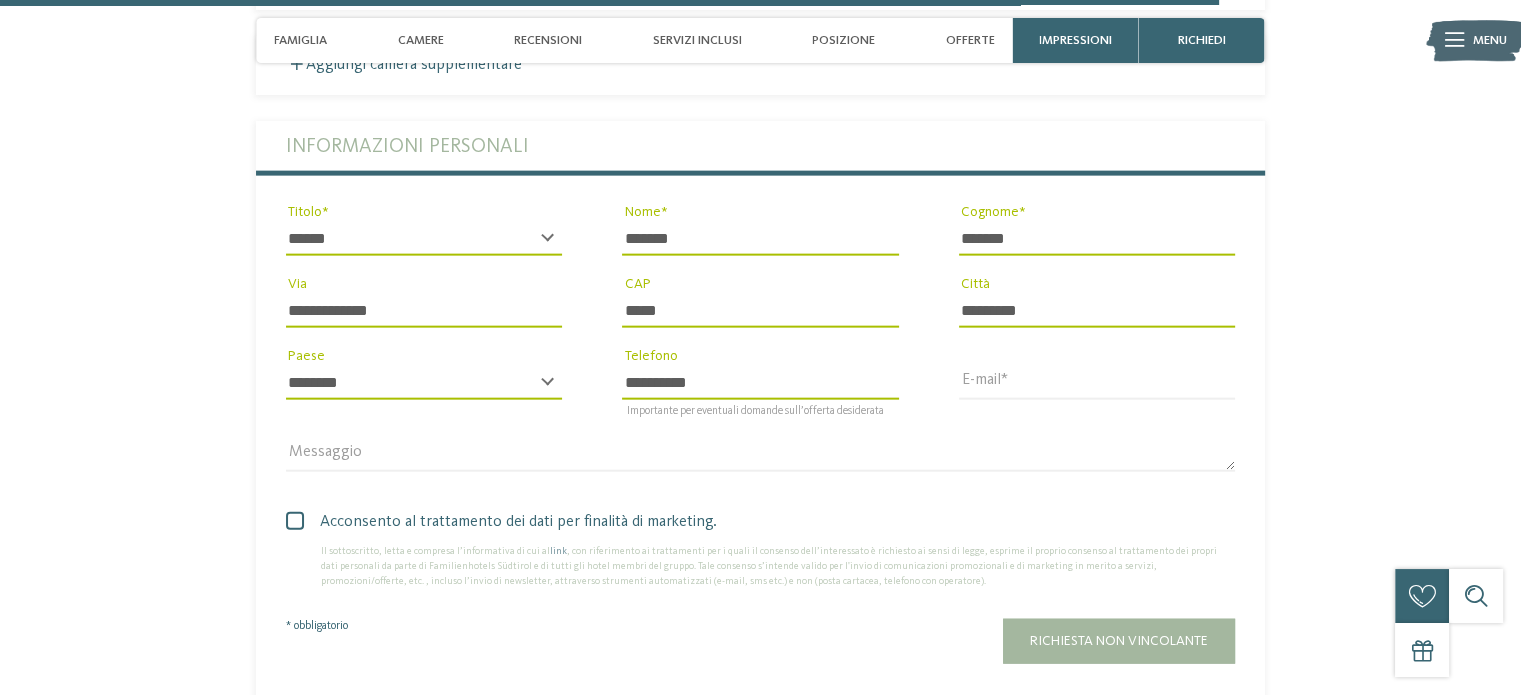 scroll, scrollTop: 4533, scrollLeft: 0, axis: vertical 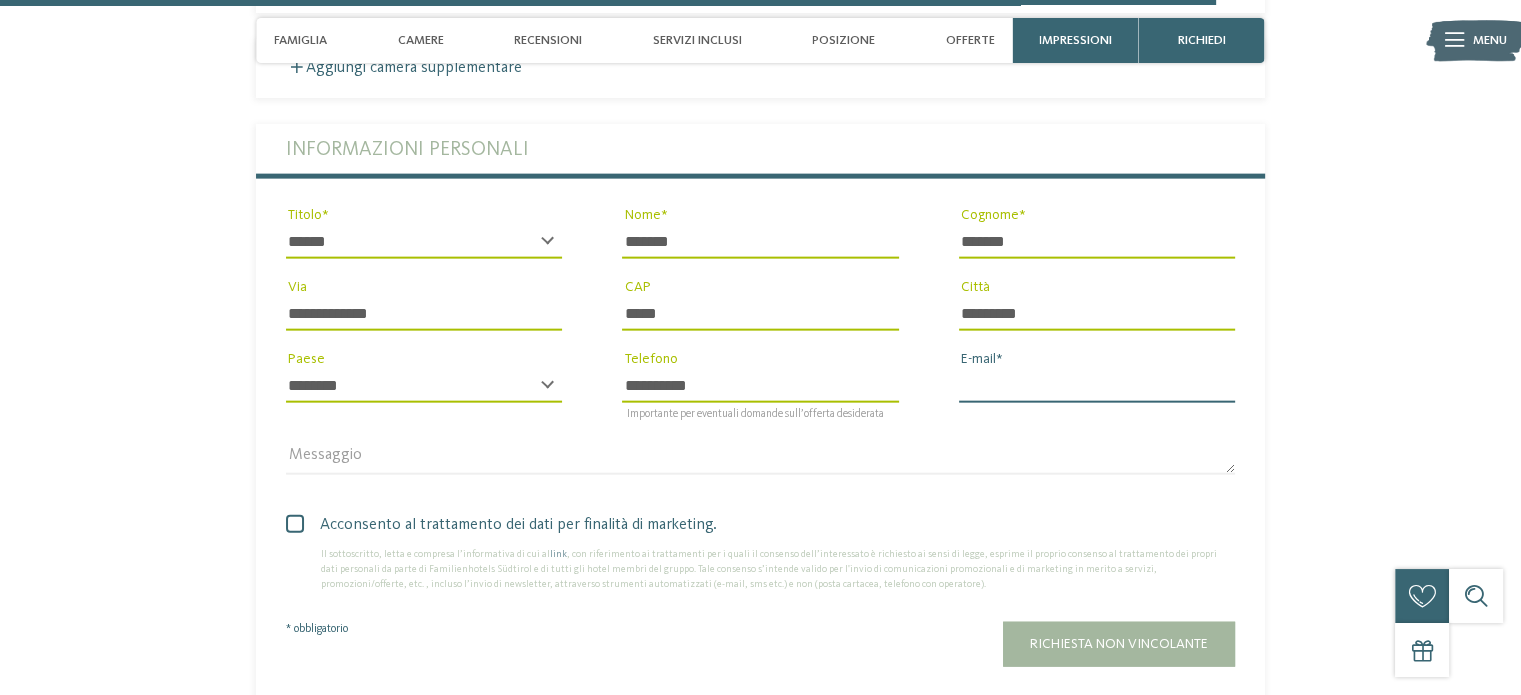 click on "E-mail" at bounding box center (1097, 386) 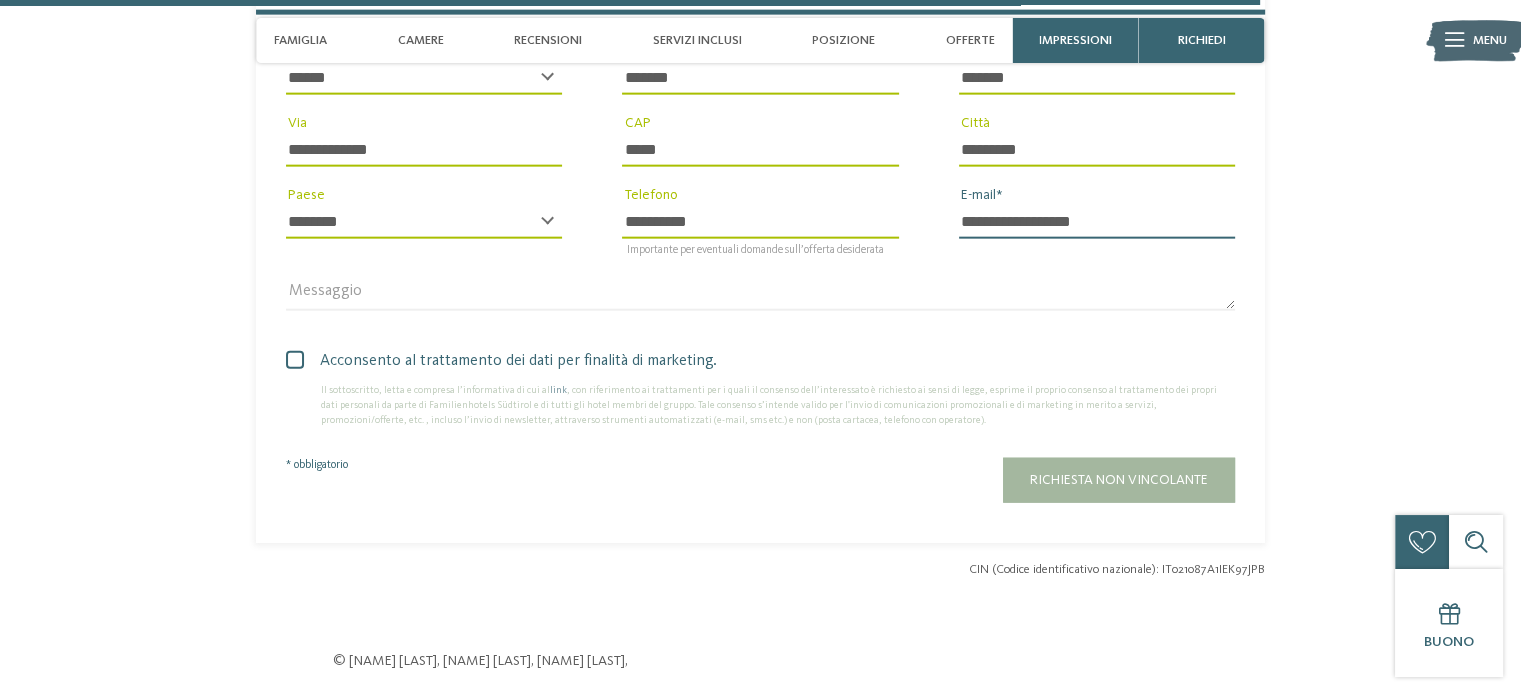 scroll, scrollTop: 4700, scrollLeft: 0, axis: vertical 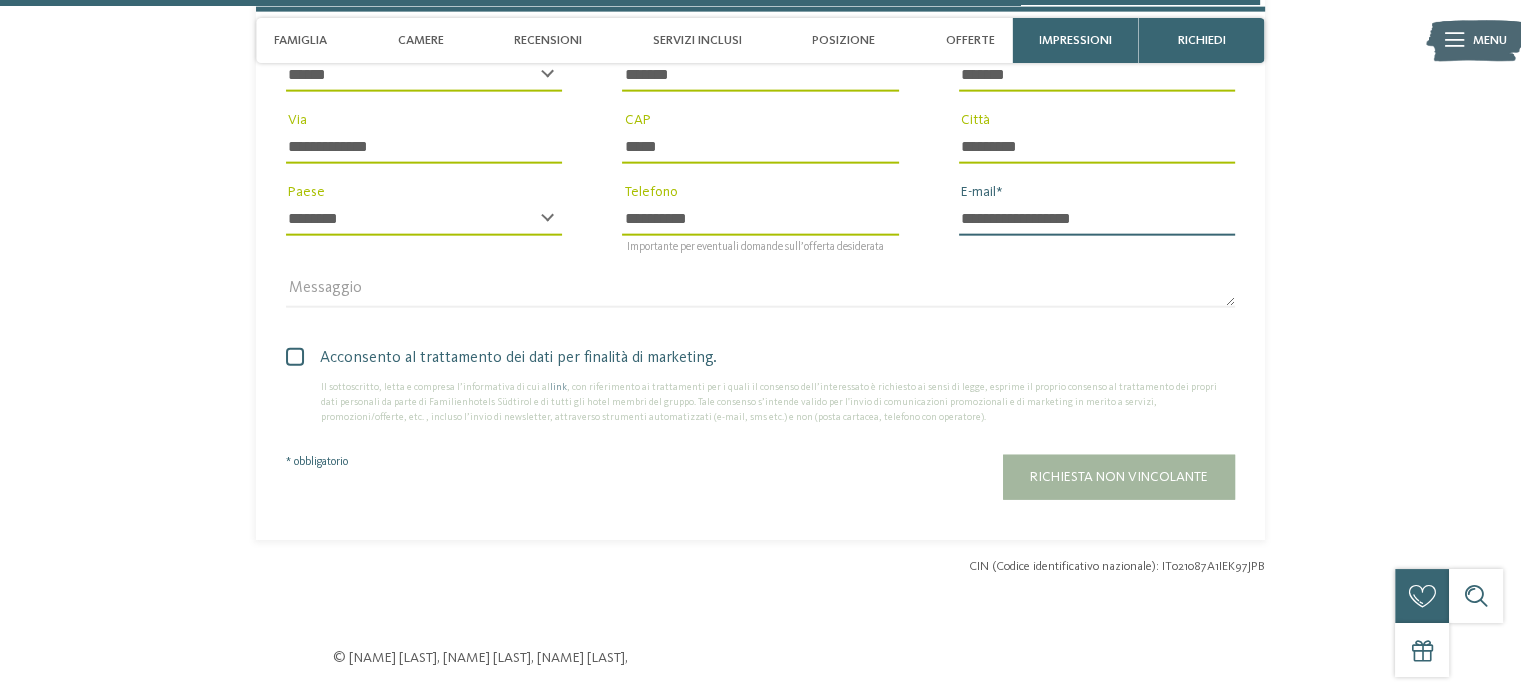 type on "**********" 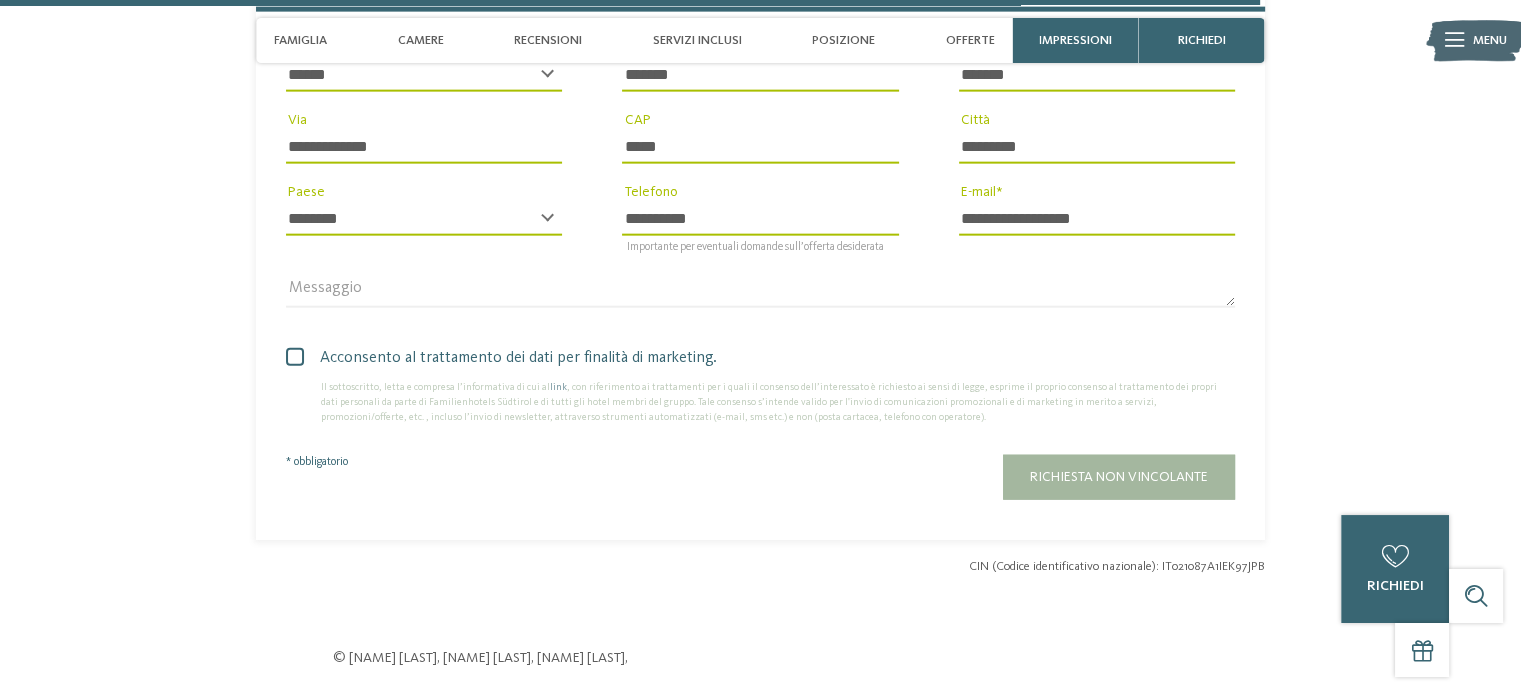 click on "Richiedi ora senza impegno o prenota subito!
richiedi
prenota 6" at bounding box center [760, -216] 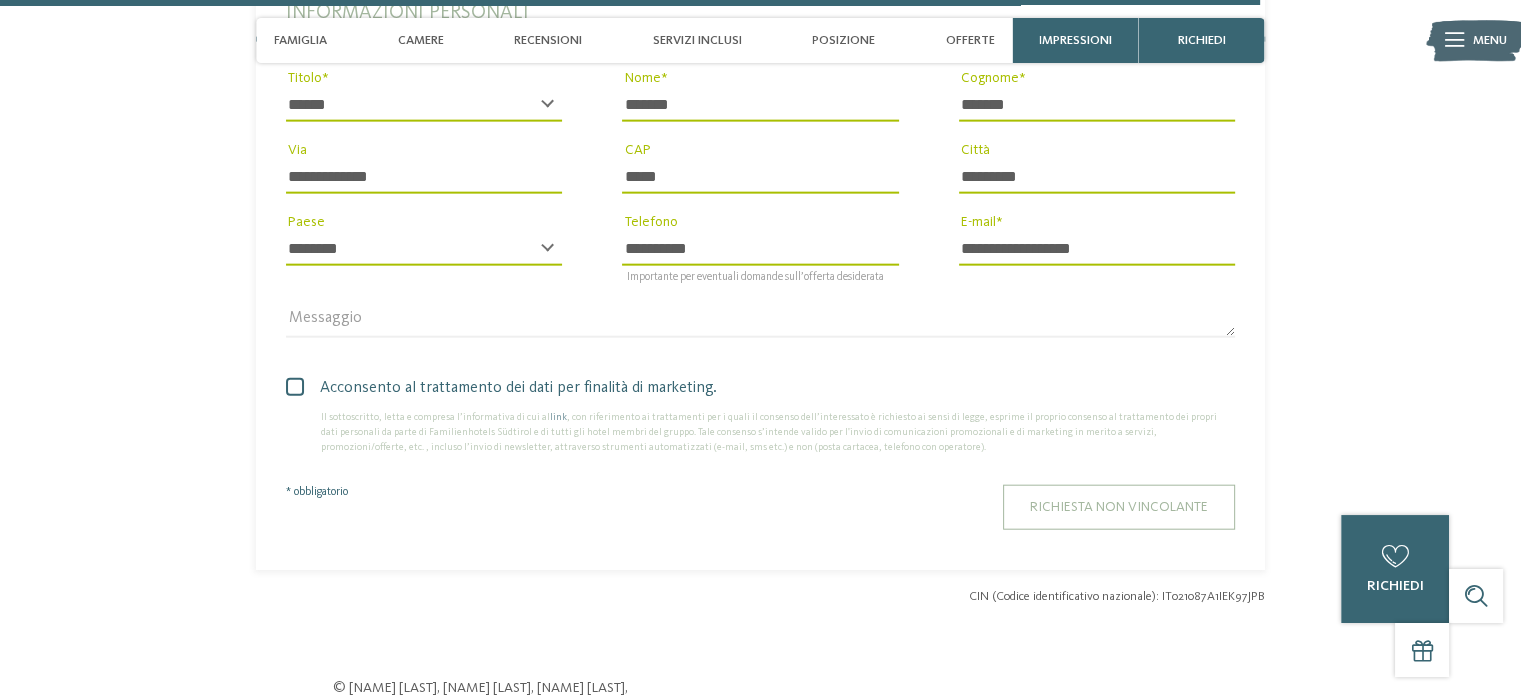 scroll, scrollTop: 4633, scrollLeft: 0, axis: vertical 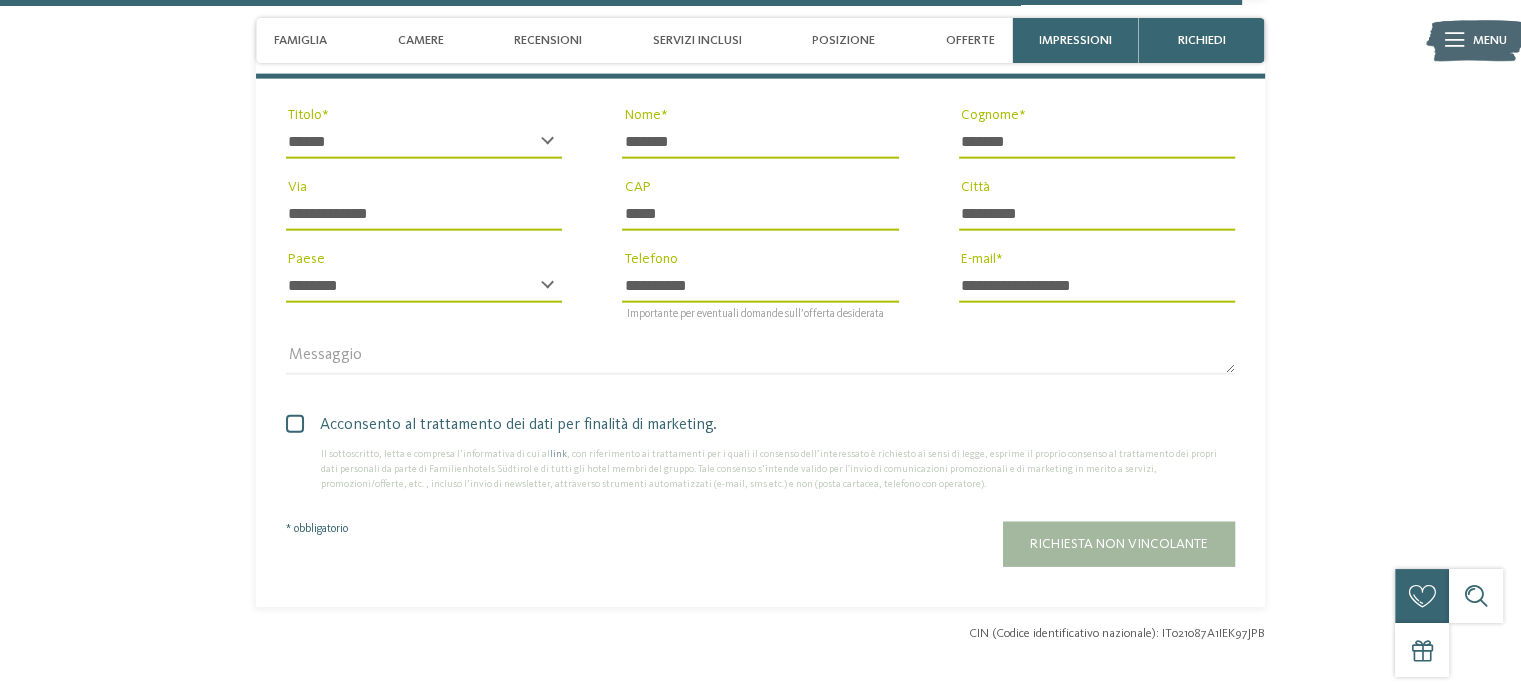 click on "* ****** ******* ******** ******
Titolo" at bounding box center [424, 141] 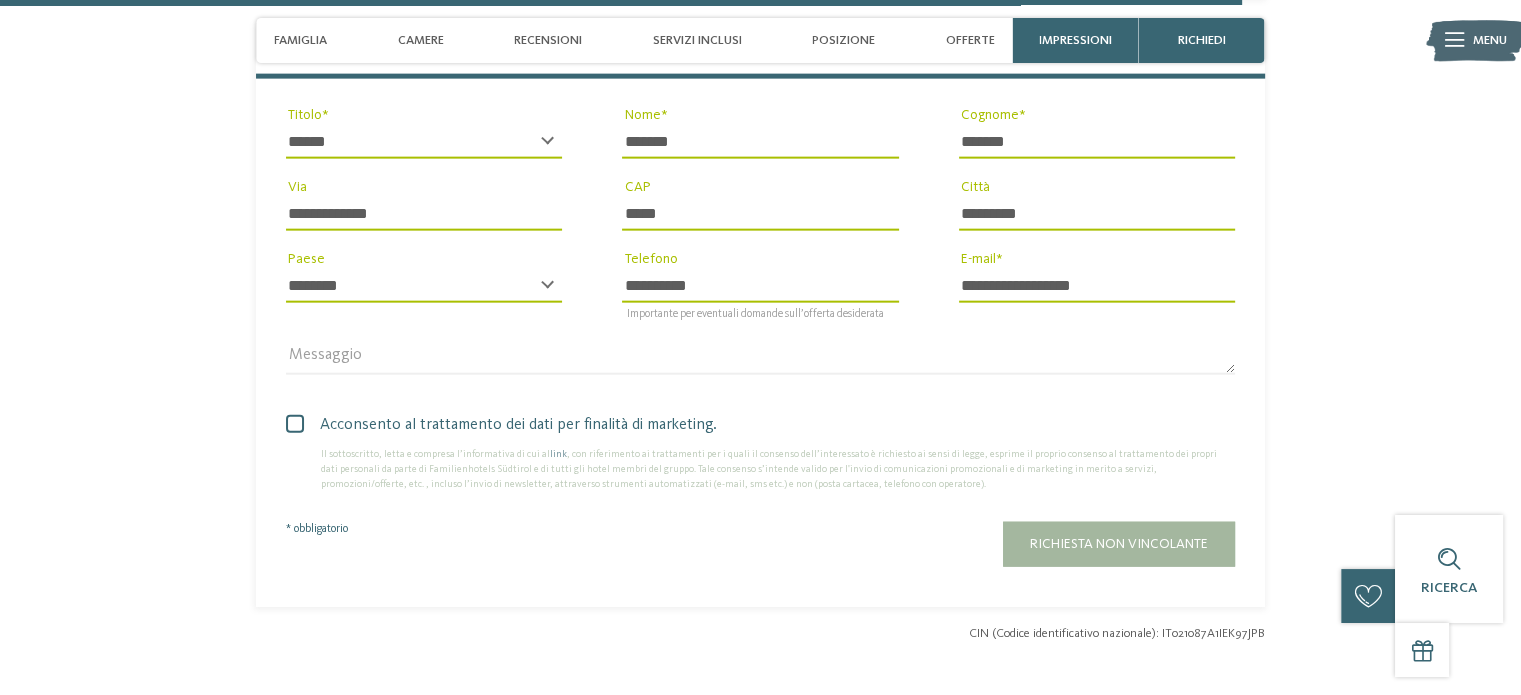 click on "Richiedi ora senza impegno o prenota subito!
richiedi
prenota 6" at bounding box center (760, -149) 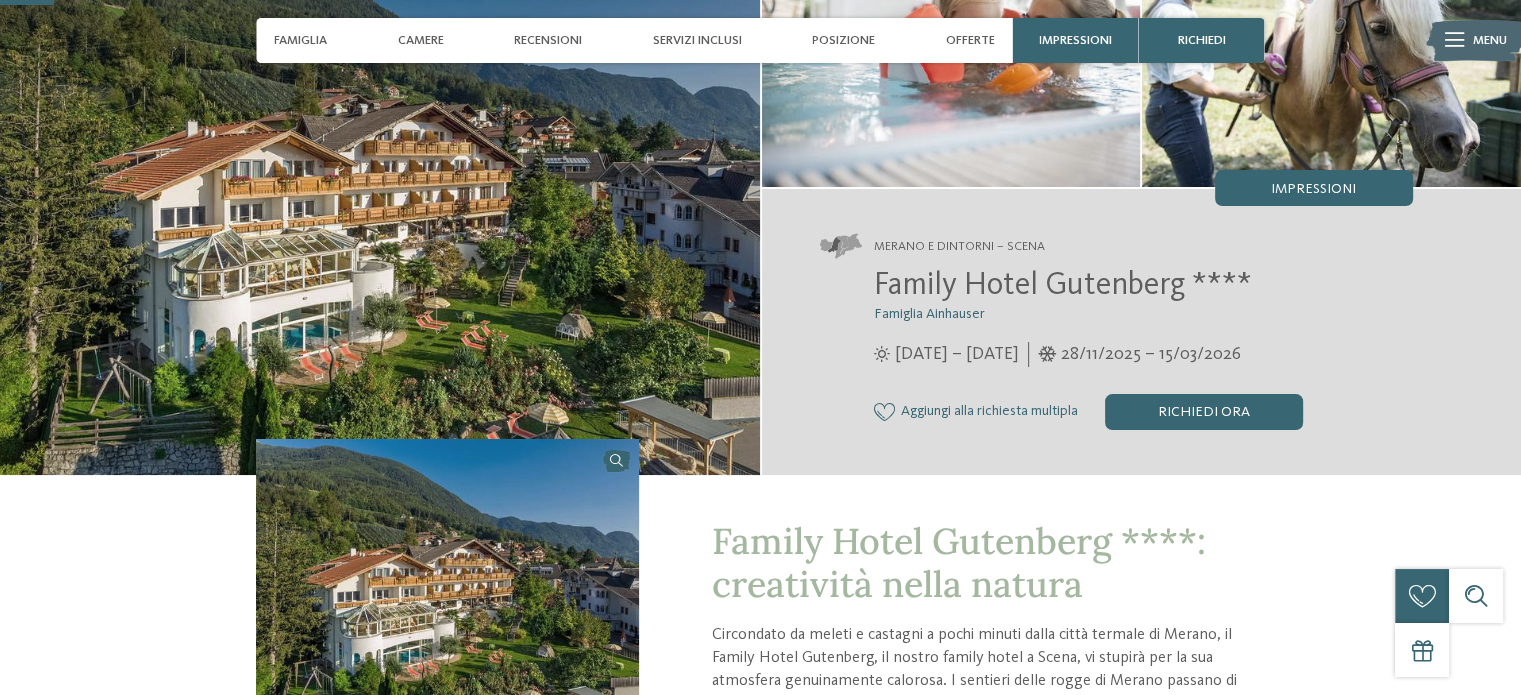 scroll, scrollTop: 200, scrollLeft: 0, axis: vertical 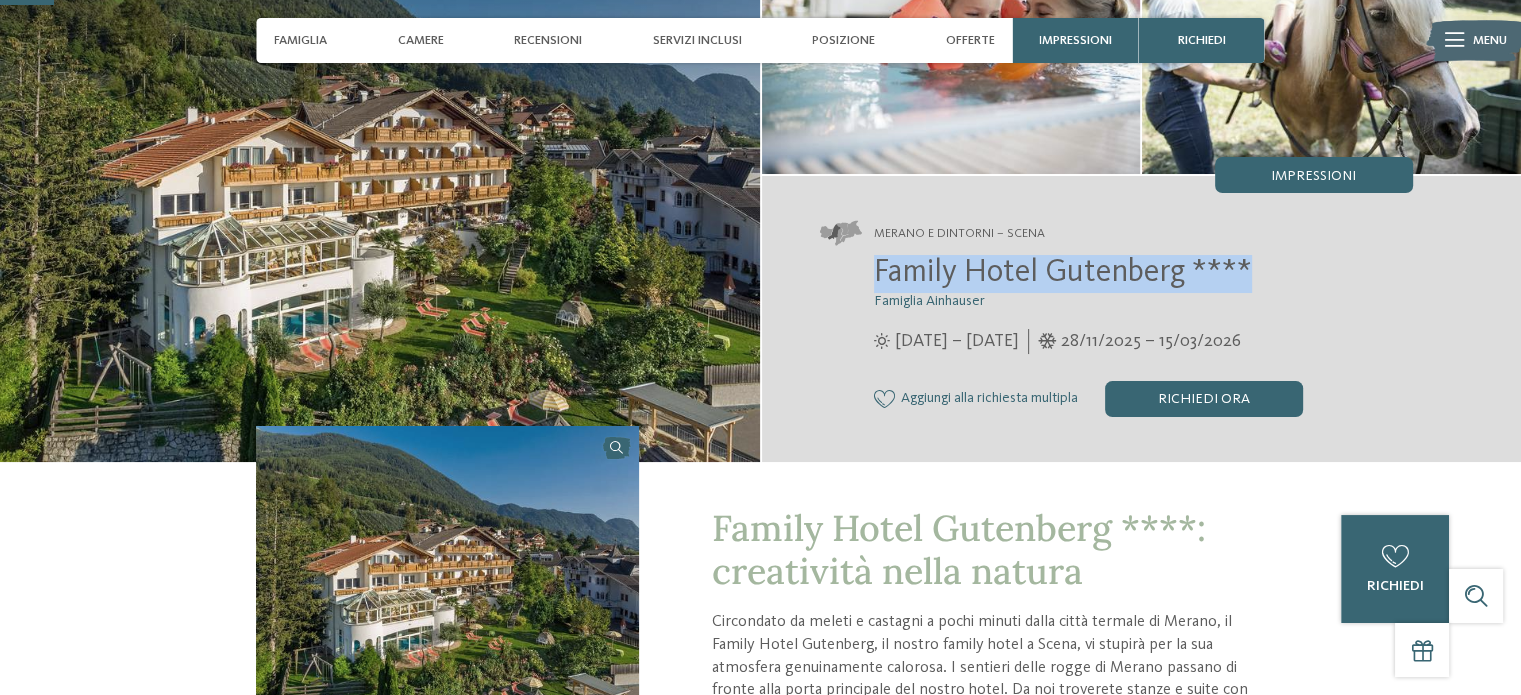 drag, startPoint x: 876, startPoint y: 271, endPoint x: 1405, endPoint y: 287, distance: 529.2419 